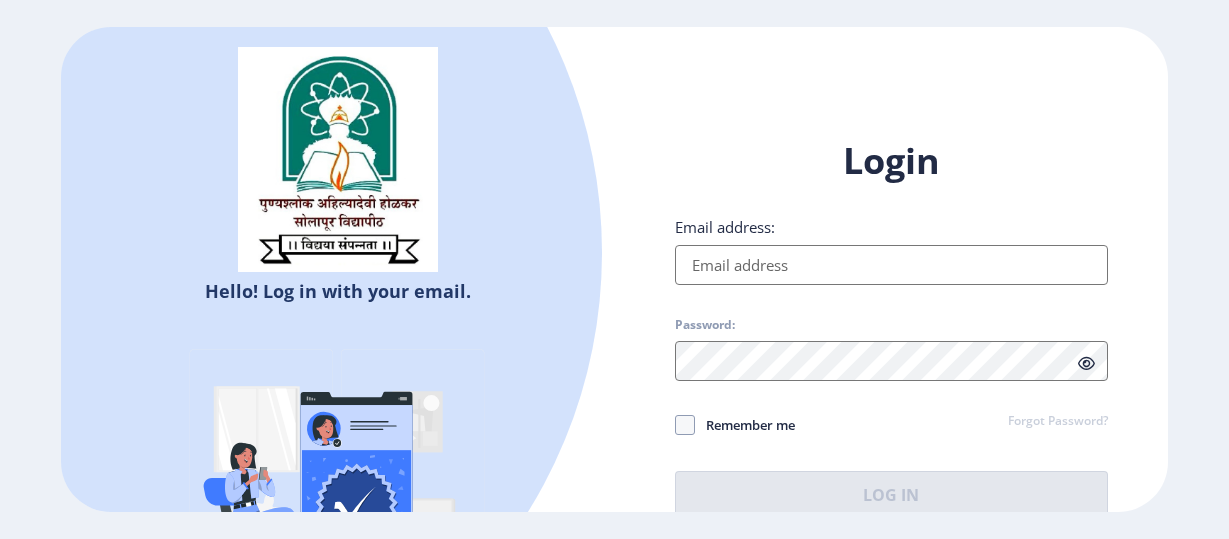 scroll, scrollTop: 0, scrollLeft: 0, axis: both 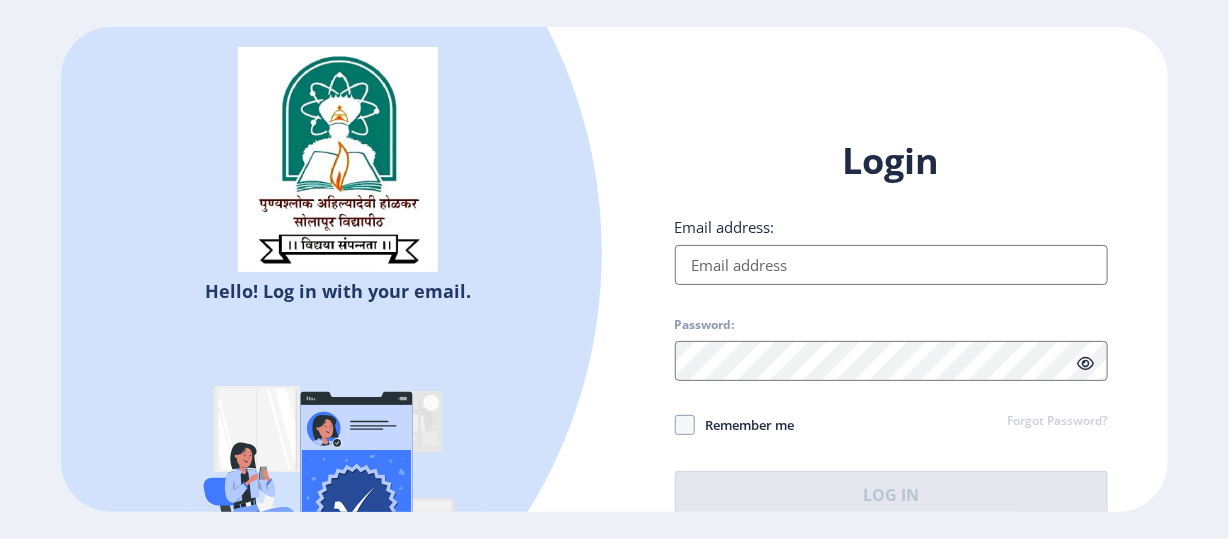 click on "Email address:" at bounding box center [891, 265] 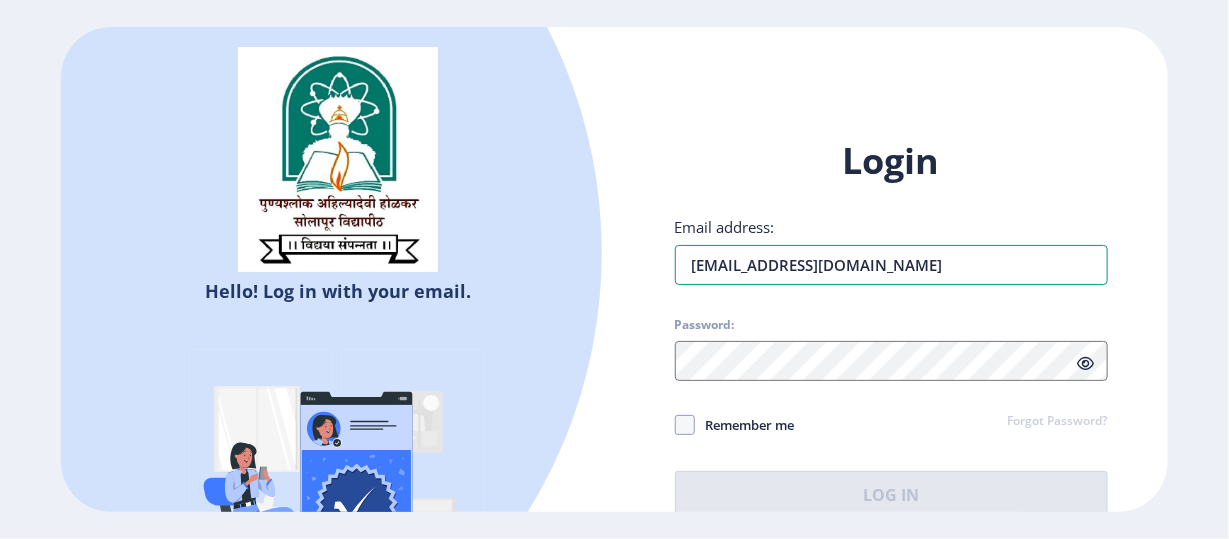type on "[EMAIL_ADDRESS][DOMAIN_NAME]" 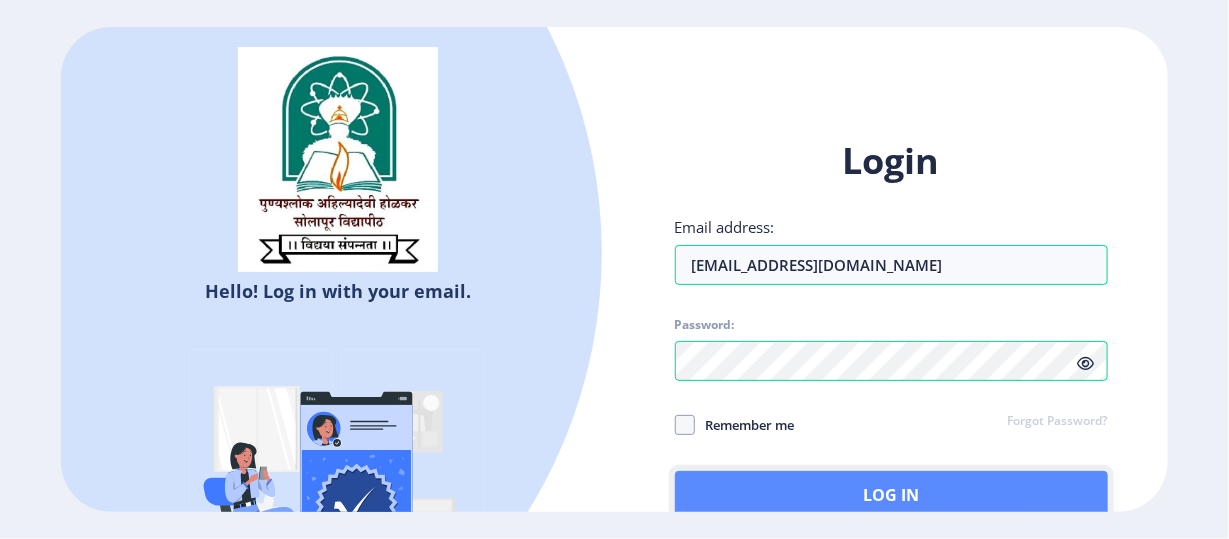 click on "Log In" 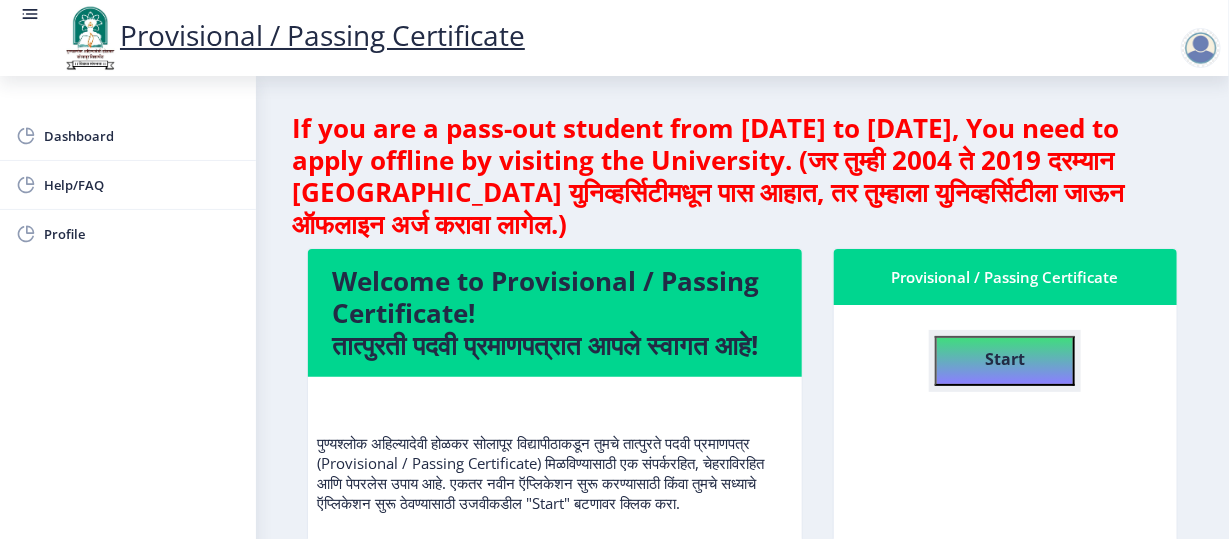 click on "Start" 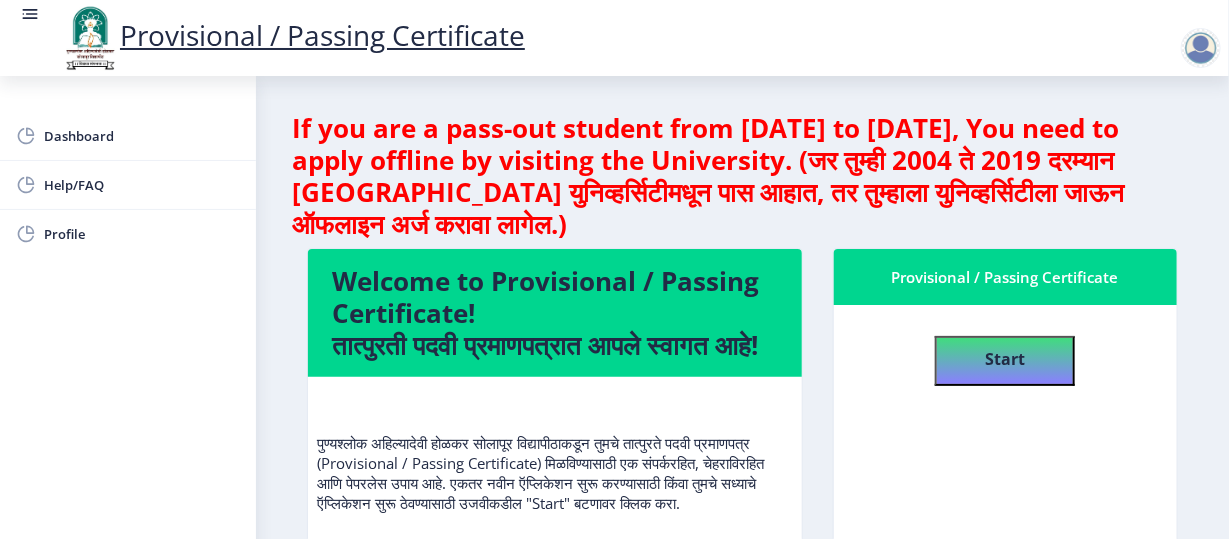 select 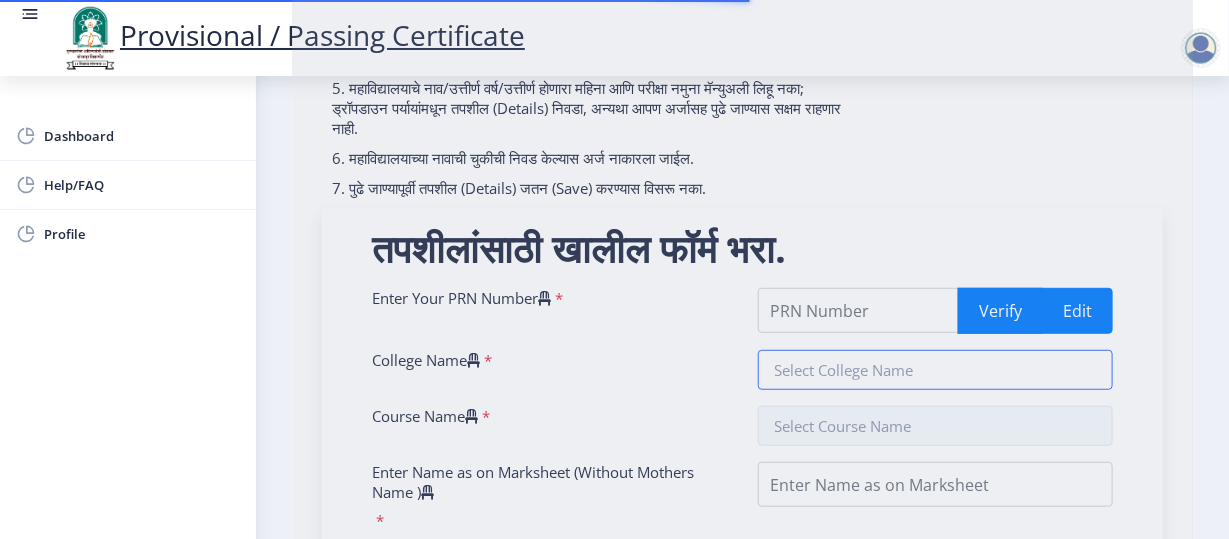 type on "202101024020571" 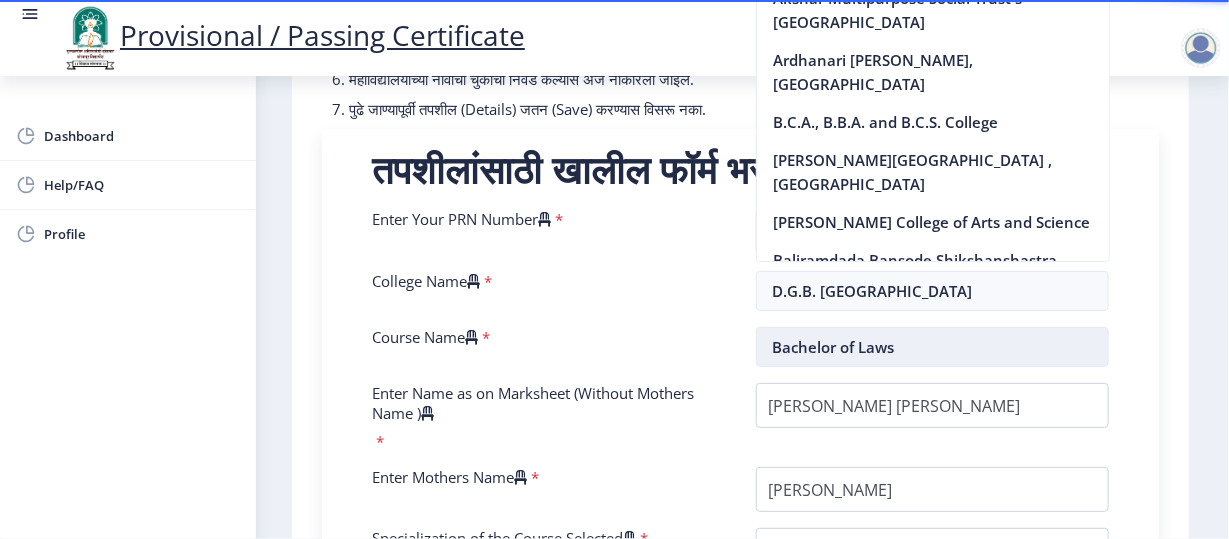 scroll, scrollTop: 425, scrollLeft: 0, axis: vertical 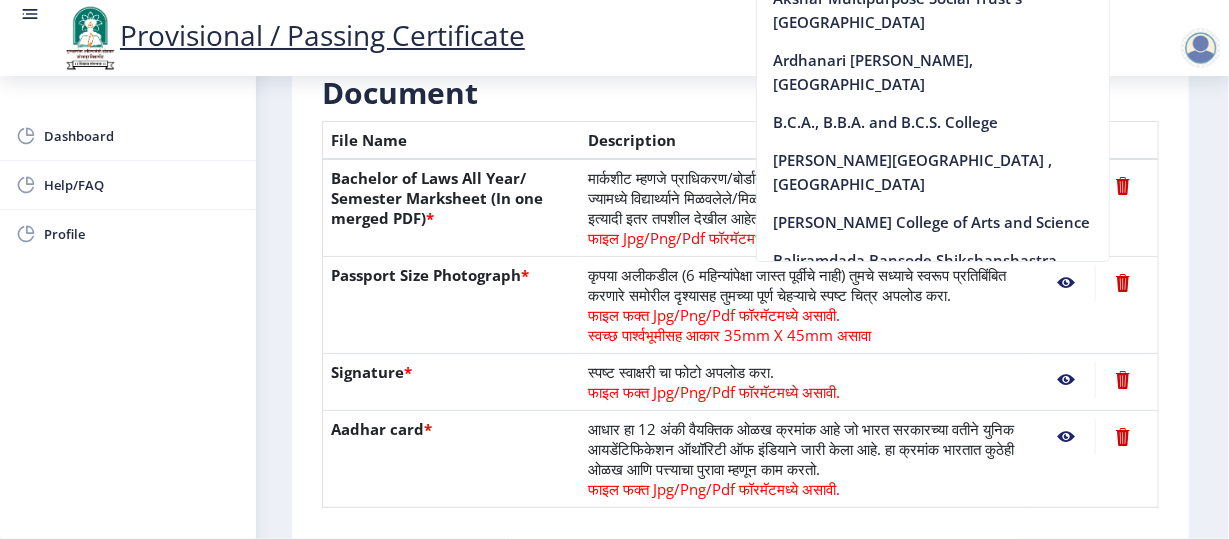 click on "मार्कशीट म्हणजे प्राधिकरण/बोर्डाने जारी केलेल्या गुणांच्या विधानाचा संदर्भ आहे ज्यामध्ये विद्यार्थ्याने मिळवलेले/मिळवलेले गुण दर्शवतात. त्यात नाव, आसन क्रमांक इत्यादी इतर तपशील देखील आहेत.  फाइल Jpg/Png/Pdf फॉरमॅटमध्ये असू शकते.  एका विलीन केलेल्या PDF मध्ये." 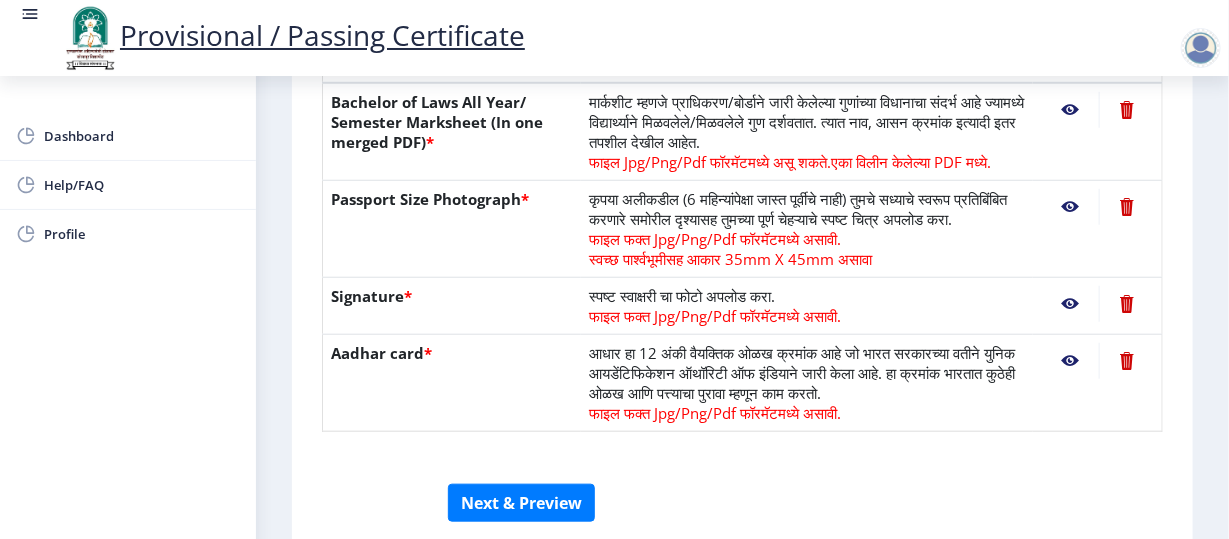 scroll, scrollTop: 680, scrollLeft: 0, axis: vertical 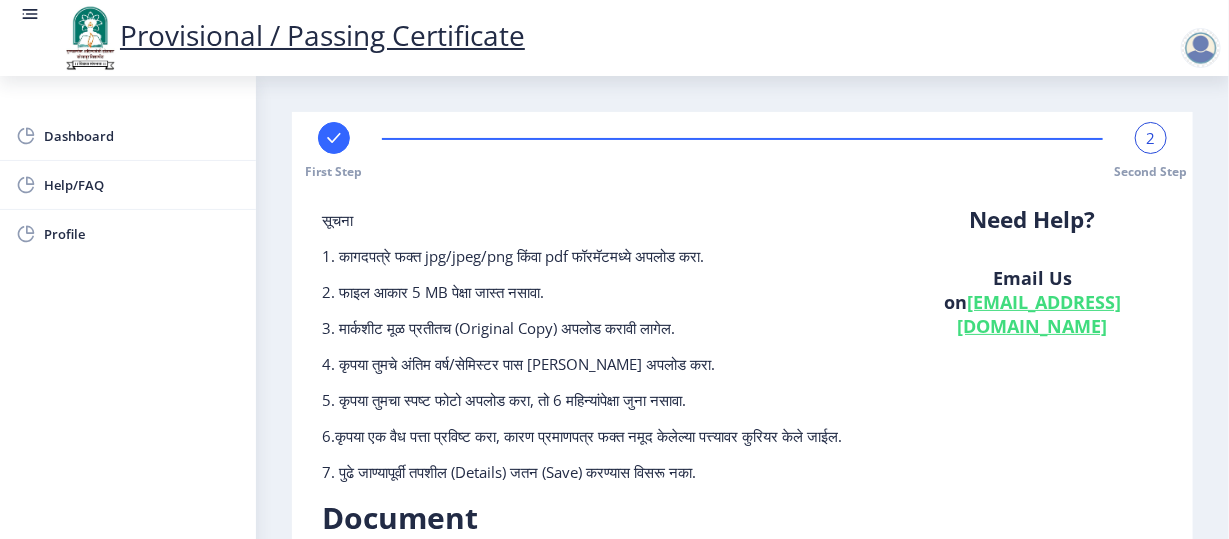 click 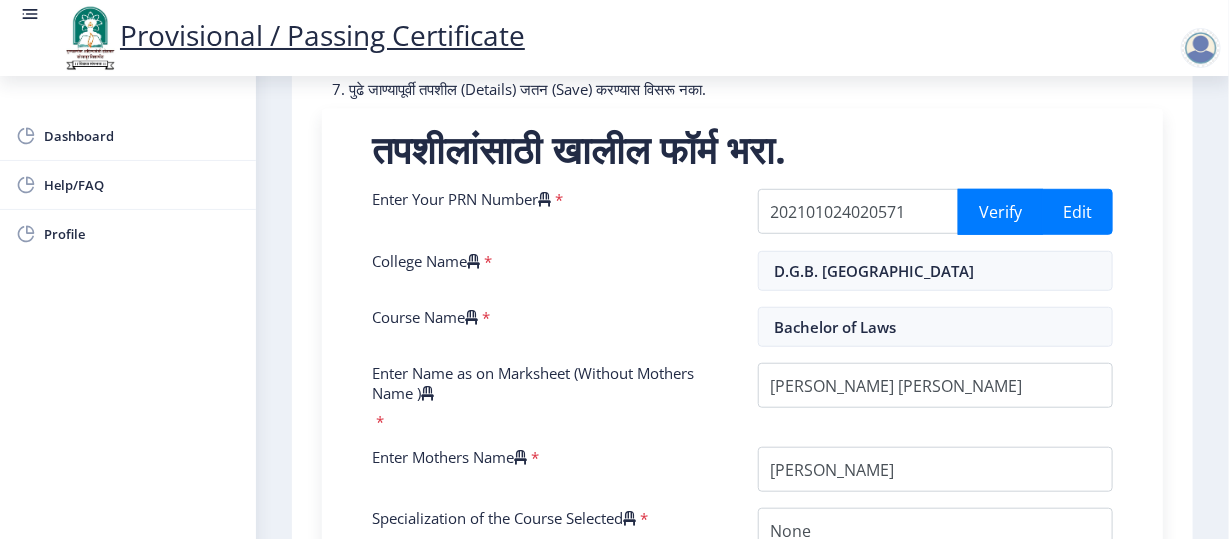 scroll, scrollTop: 412, scrollLeft: 0, axis: vertical 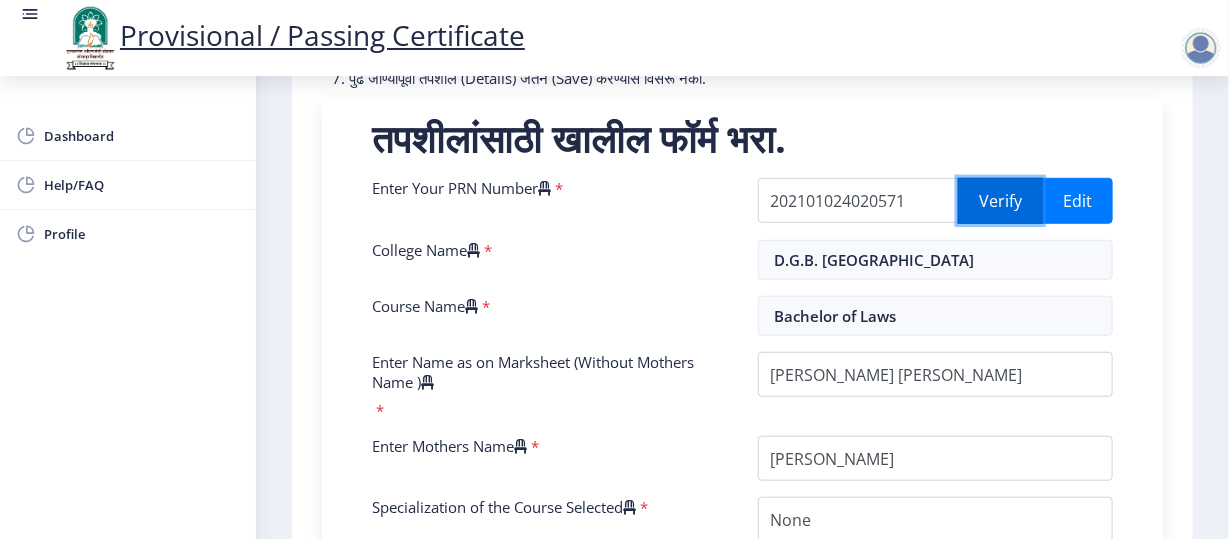 click on "Verify" at bounding box center (1000, 201) 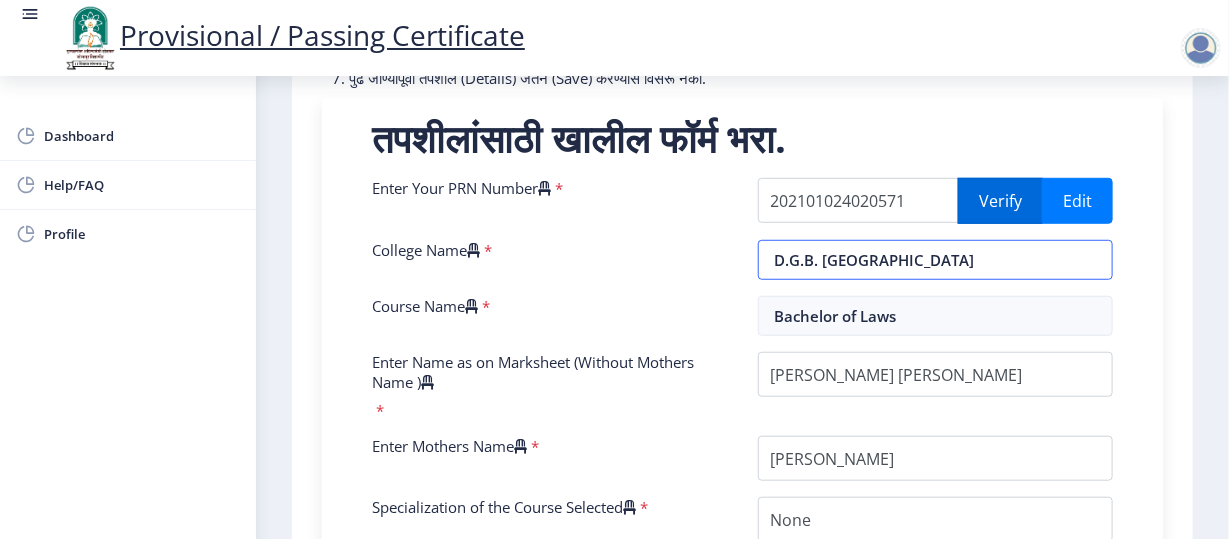 select on "FIRST CLASS" 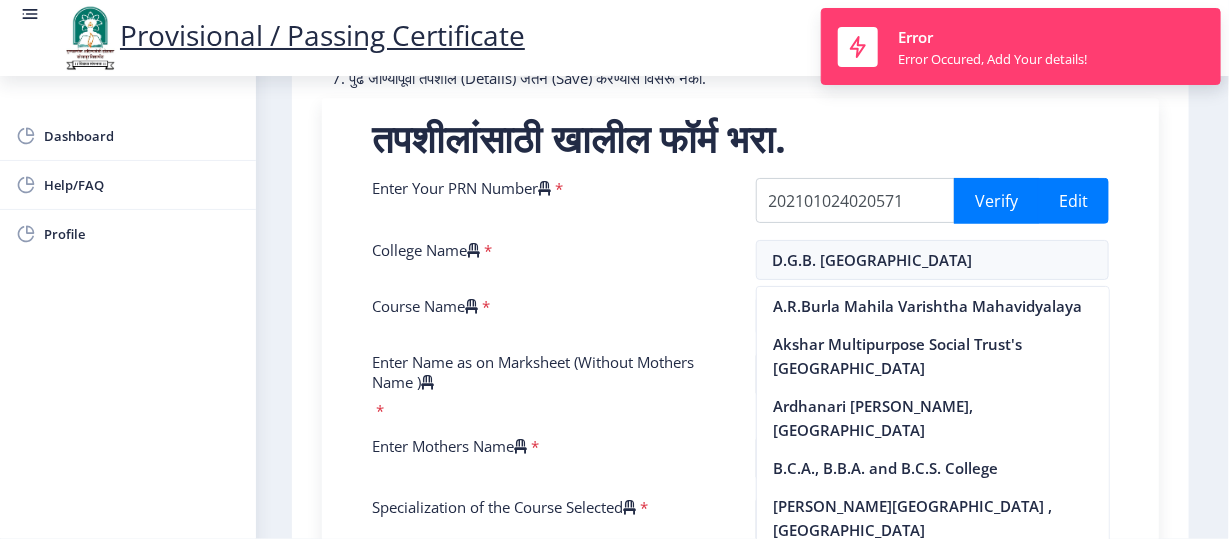 click on "तपशीलांसाठी खालील फॉर्म भरा.   Enter Your PRN Number    * 202101024020571 Verify Edit College Name   * D.G.B. Dayanand Law College Course Name   * Bachelor of Laws  Enter Name as on Marksheet (Without Mothers Name )   *  Enter Mothers Name    *  Specialization of the Course Selected    *  Reason    *  Enter Your Last Year/Semester Marksheet Seat Number   * Enter Your last year/semester Class Obtained in Exam   * Select result/class  DISTINCTION   FIRST CLASS   HIGHER SECOND CLASS   SECOND CLASS   PASS CLASS   SUCCESSFUL   OUTSTANDING - EXEMPLARY  Grade O Grade A+ Grade A Grade B+ Grade B Grade C+ Grade C Grade F/FC Grade F Grade D Grade E FIRST CLASS WITH DISTINCTION Select Regular/External   *  Select Regular/External   Regular  External  Special Select ATKT   *  Select AT/KT   None ATKT  Enter Passing Year   *  2025   2024   2023   2022   2021   2020   2019   2018   2017   2016   2015   2014   2013   2012   2011   2010   2009   2008" at bounding box center [740, 648] 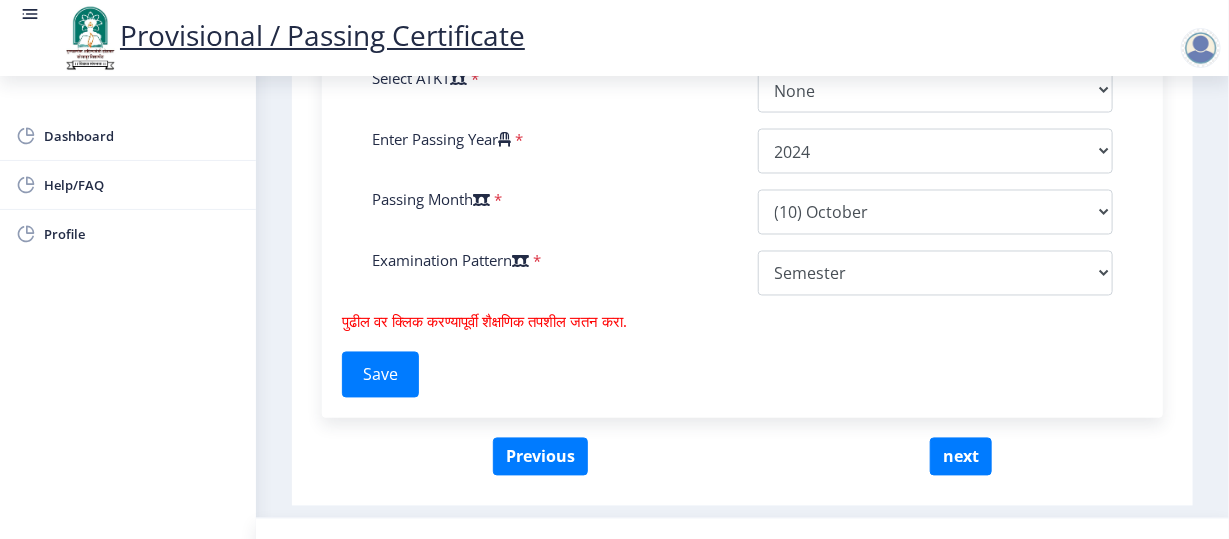 scroll, scrollTop: 1227, scrollLeft: 0, axis: vertical 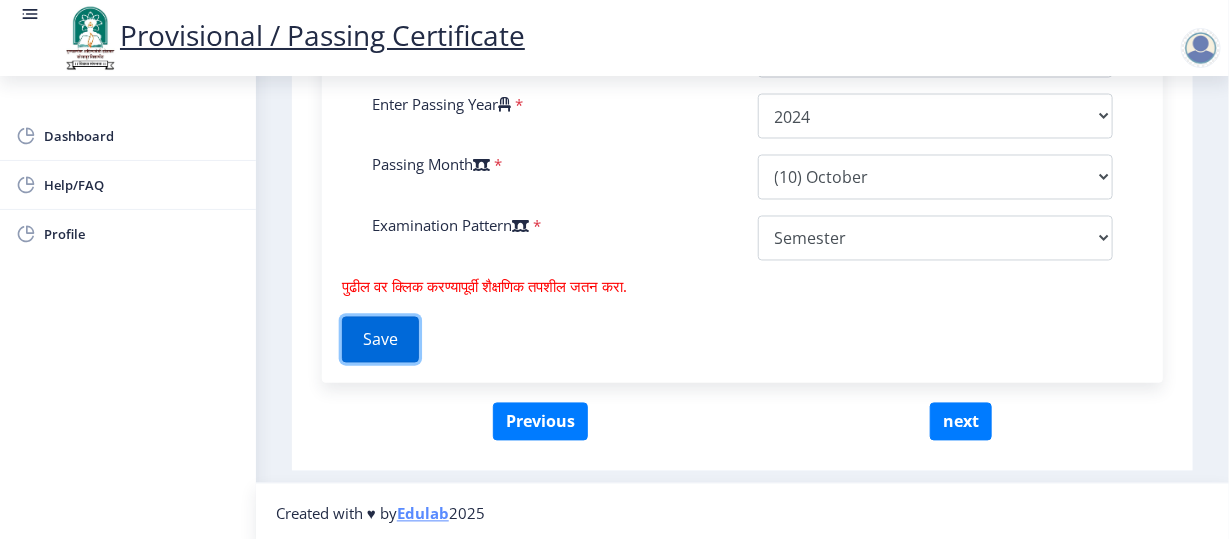 click on "Save" at bounding box center [380, 340] 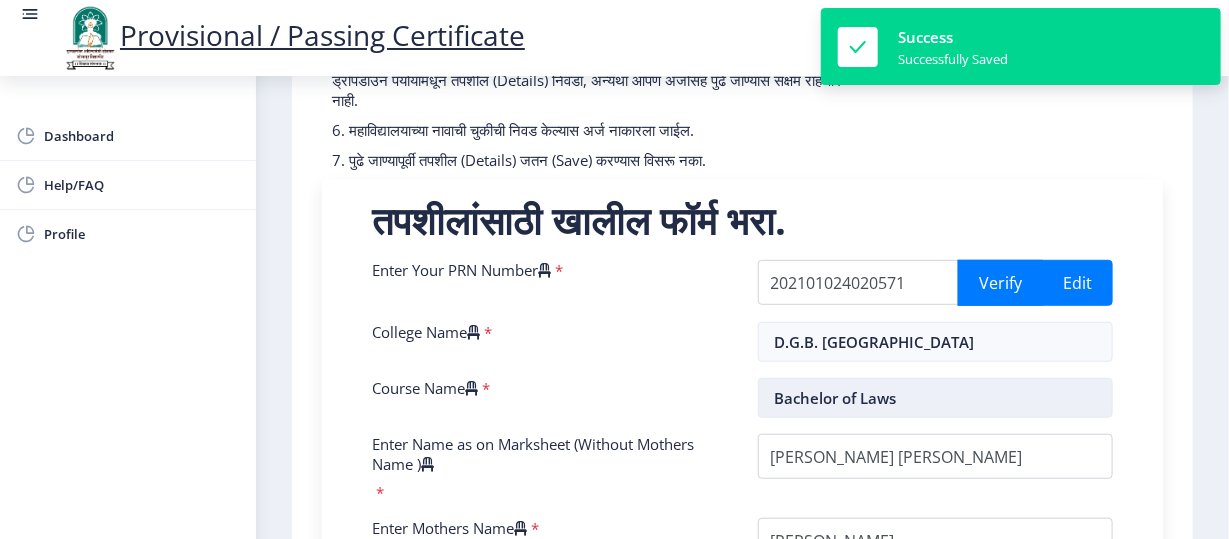 scroll, scrollTop: 339, scrollLeft: 0, axis: vertical 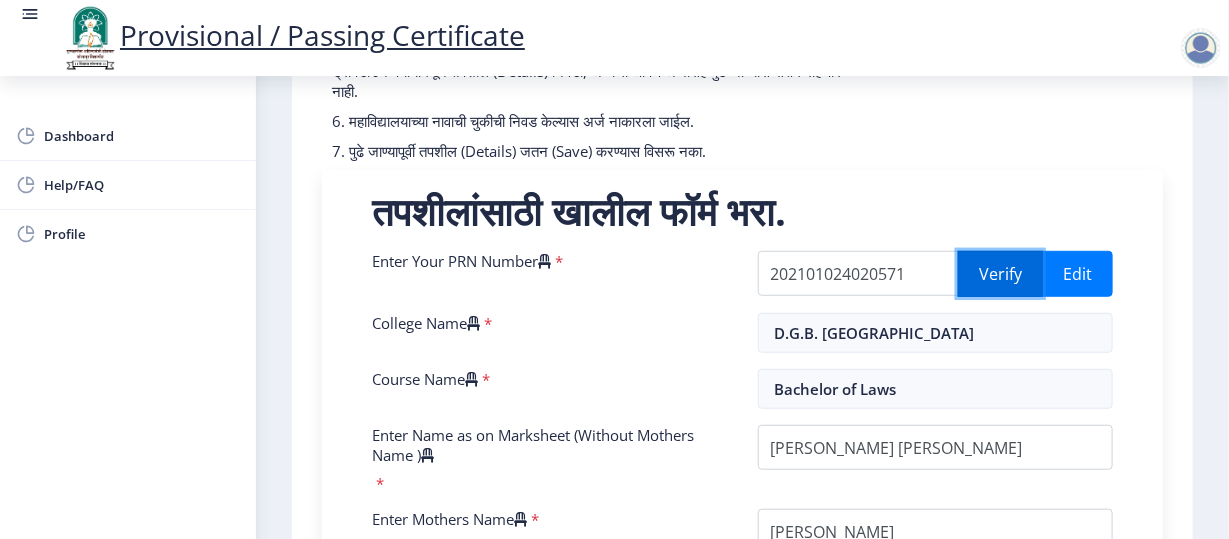 click on "Verify" at bounding box center (1000, 274) 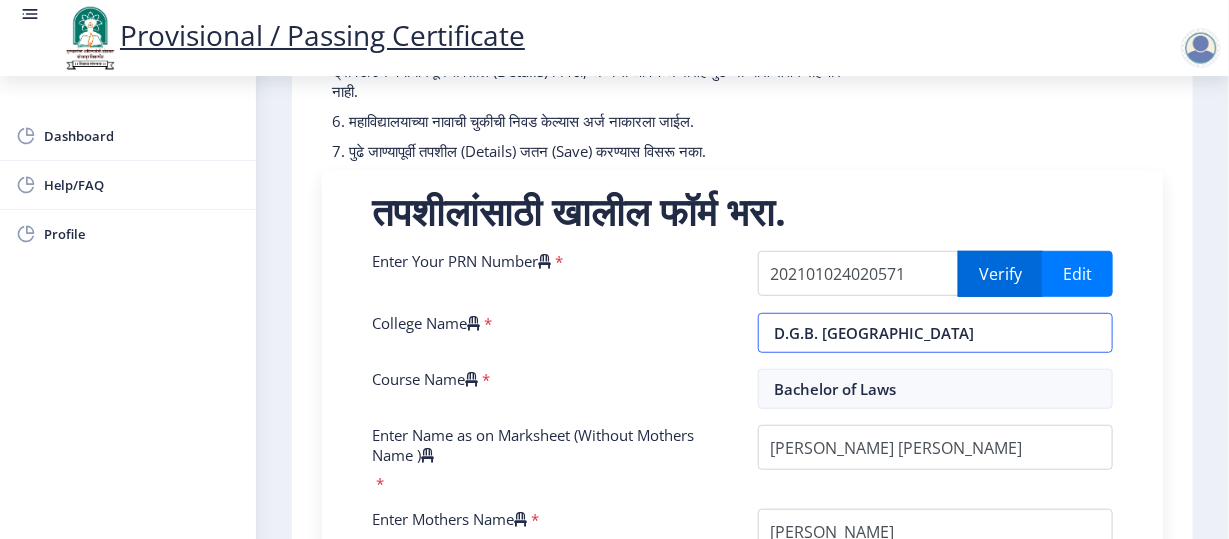 select on "FIRST CLASS" 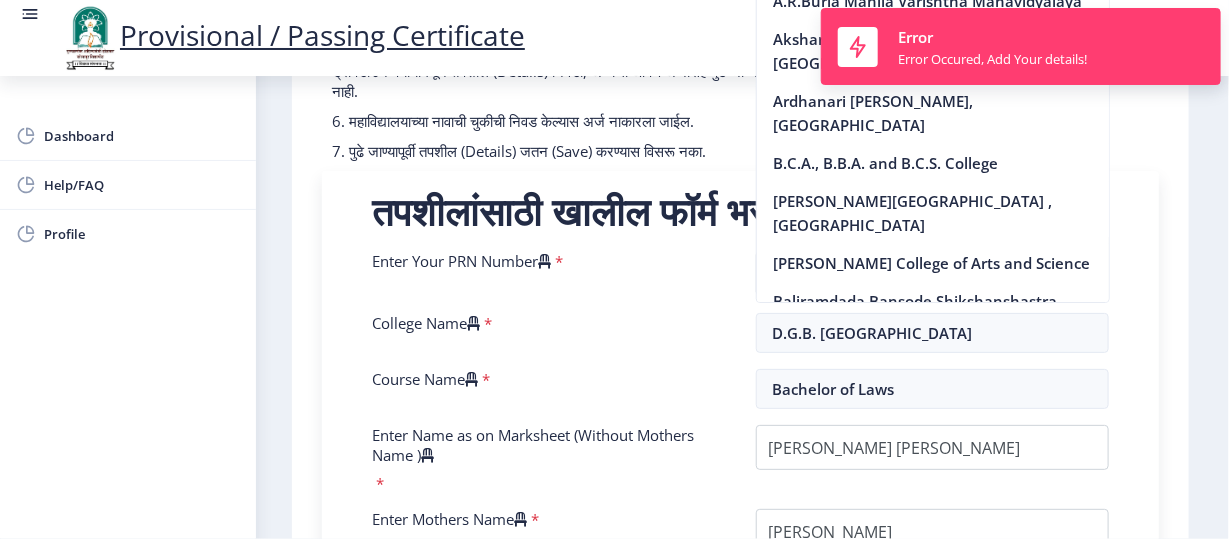 click on "1 First Step Second Step सूचना  1. * सह चिन्हांकित फील्ड अनिवार्य आहेत. 2. आसन क्रमांक प्रविष्ट करा (Input the seat Number) - तुमच्या शेवटच्या वर्षाच्या/सेमिस्टरच्या मार्कशीटनुसार.  3. तुमच्या मार्कशीट/हॉल तिकिटावर आसन (Seat) क्रमांक नमूद केलेला (Mentioned) आहे.  4. कृपया तुमच्या अंतिम वर्ष/सेमिस्टरच्या मार्कशीटमधील योग्य वर्ग निवडा.  6. महाविद्यालयाच्या नावाची चुकीची निवड केल्यास अर्ज नाकारला जाईल.  Need Help? Email Us on   [EMAIL_ADDRESS][DOMAIN_NAME]  Enter Your PRN Number    * Verify *" 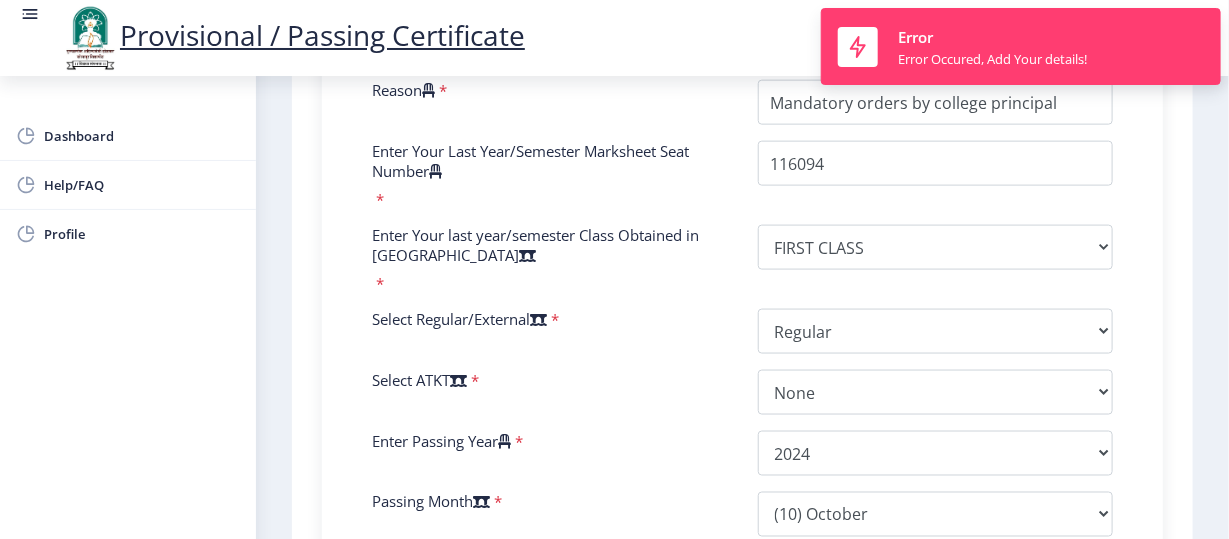 scroll, scrollTop: 1227, scrollLeft: 0, axis: vertical 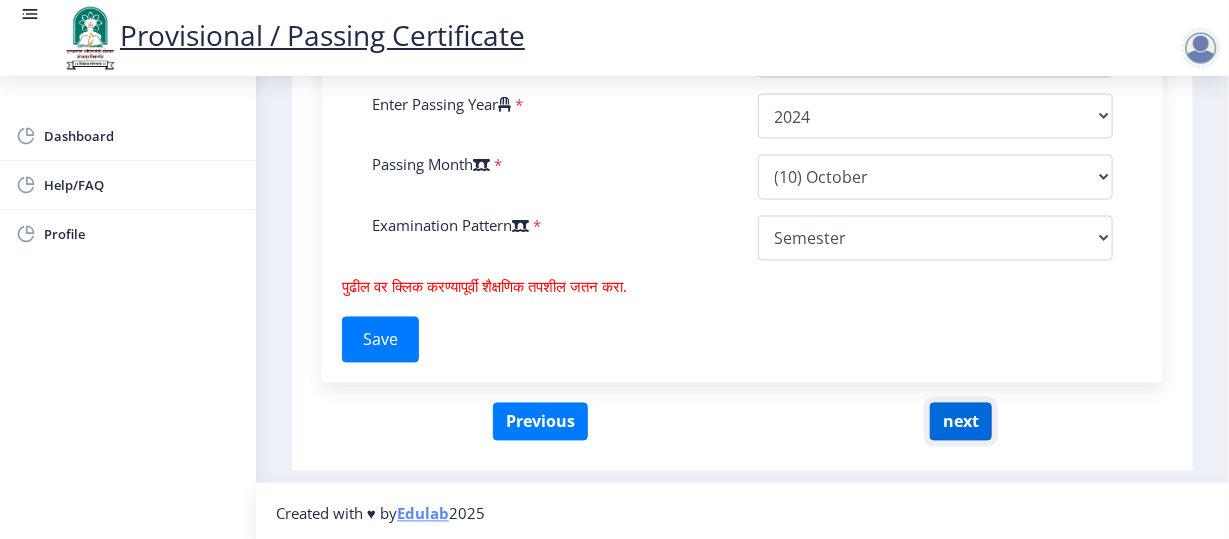 click on "next" 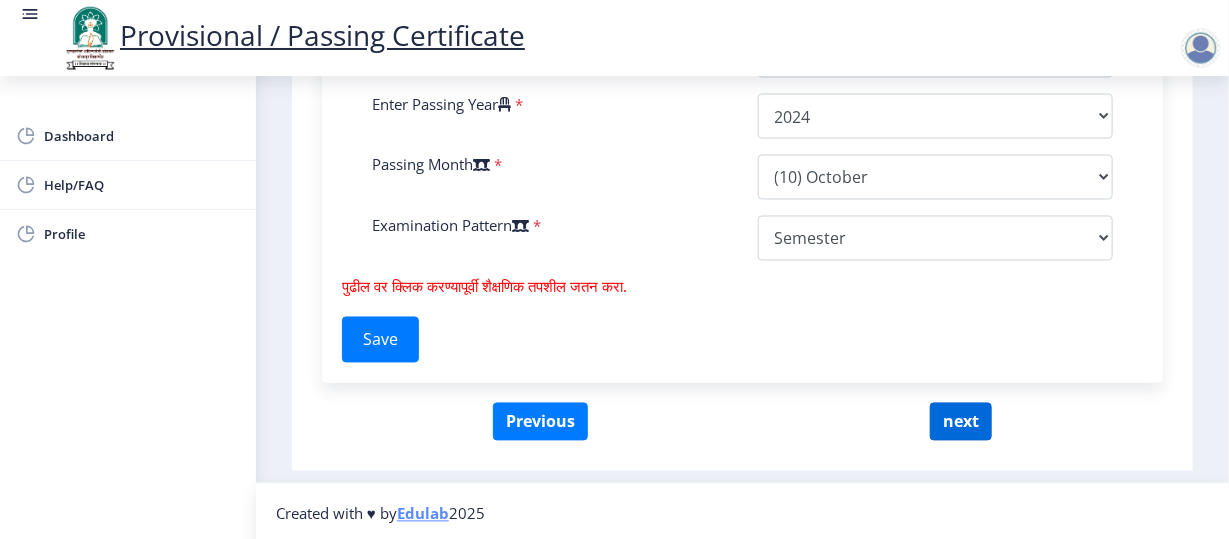 select 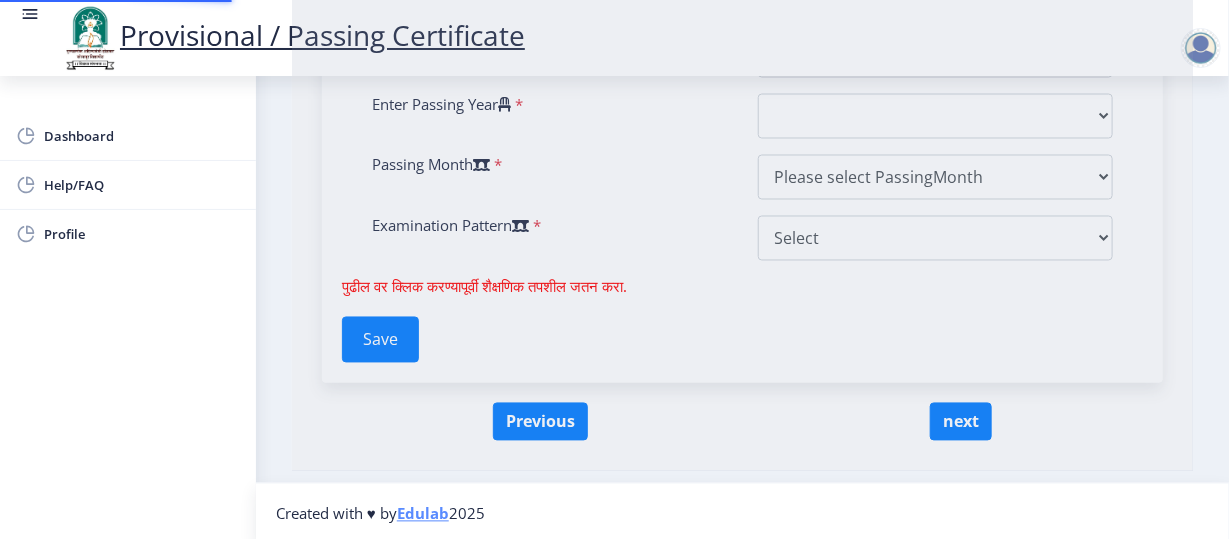 scroll, scrollTop: 0, scrollLeft: 0, axis: both 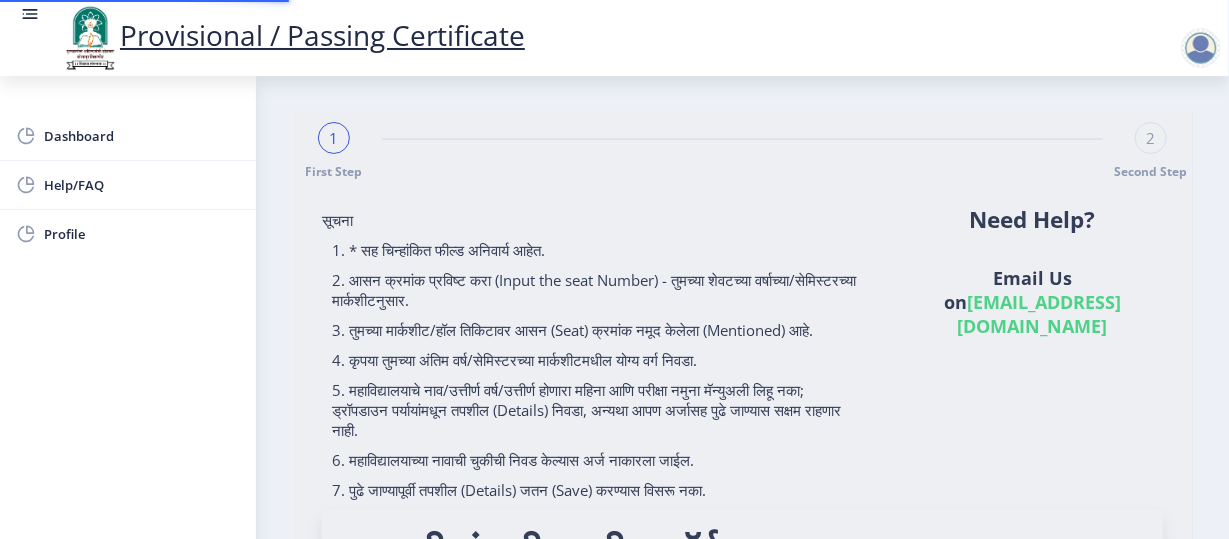 type on "202101024020571" 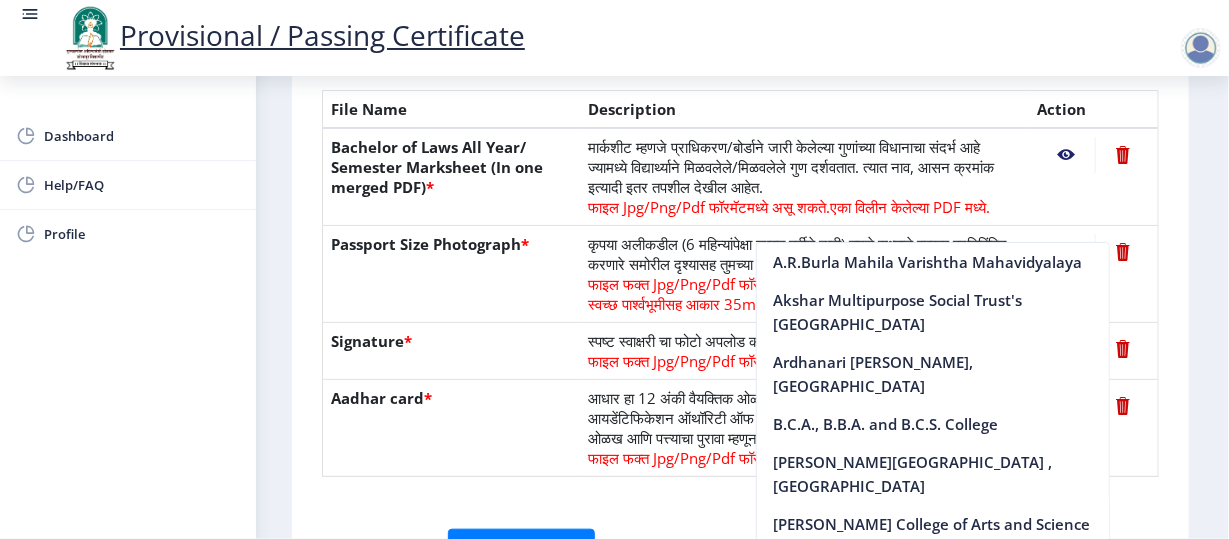 click on "First Step 2 Second Step सूचना 1. कागदपत्रे फक्त jpg/jpeg/png किंवा pdf फॉरमॅटमध्ये अपलोड करा.  2. फाइल आकार 5 MB पेक्षा जास्त नसावा.  3. मार्कशीट मूळ प्रतीतच (Original Copy) अपलोड करावी लागेल.  4. कृपया तुमचे अंतिम वर्ष/सेमिस्टर पास [PERSON_NAME] अपलोड करा.  5. कृपया तुमचा स्पष्ट फोटो अपलोड करा, तो 6 महिन्यांपेक्षा जुना नसावा. 6.कृपया एक वैध पत्ता प्रविष्ट करा, कारण प्रमाणपत्र फक्त नमूद केलेल्या पत्त्यावर कुरियर केले जाईल.  Need Help? Email Us on   Document  File Name *" 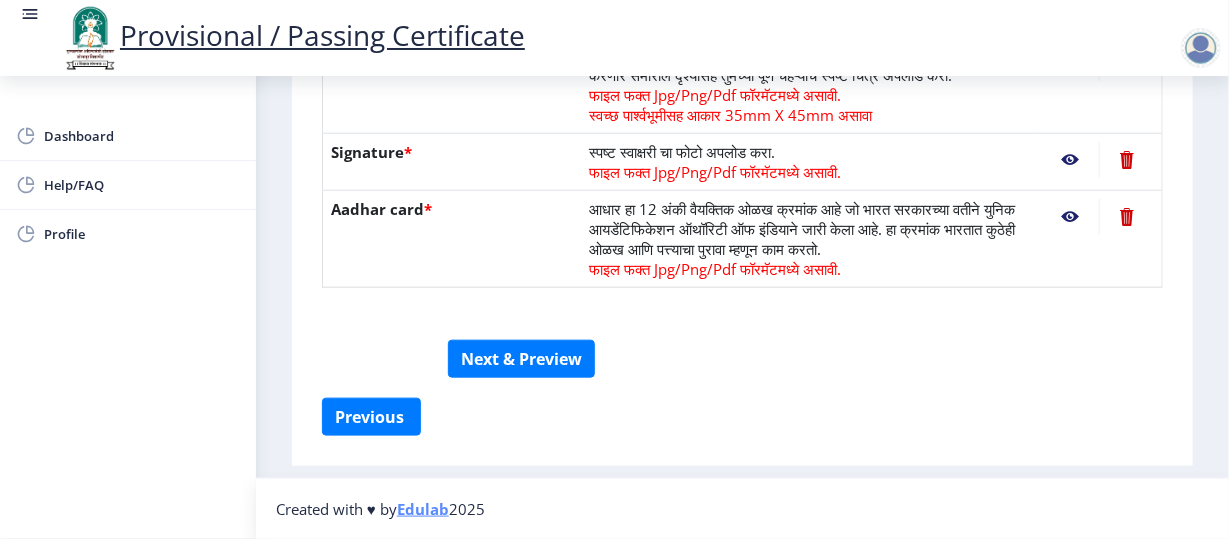 scroll, scrollTop: 680, scrollLeft: 0, axis: vertical 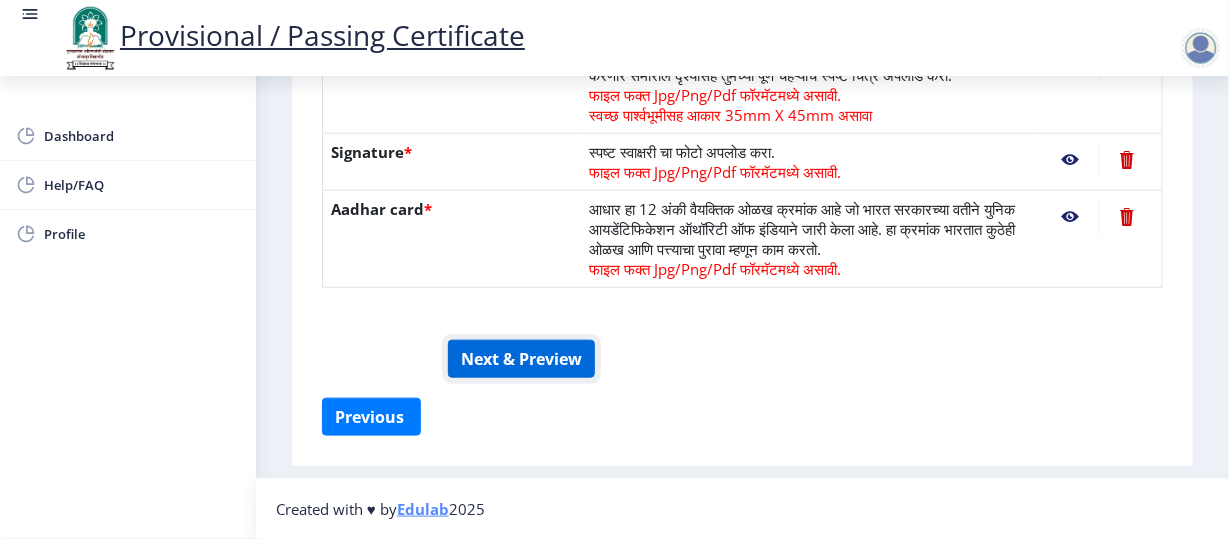 click on "Next & Preview" 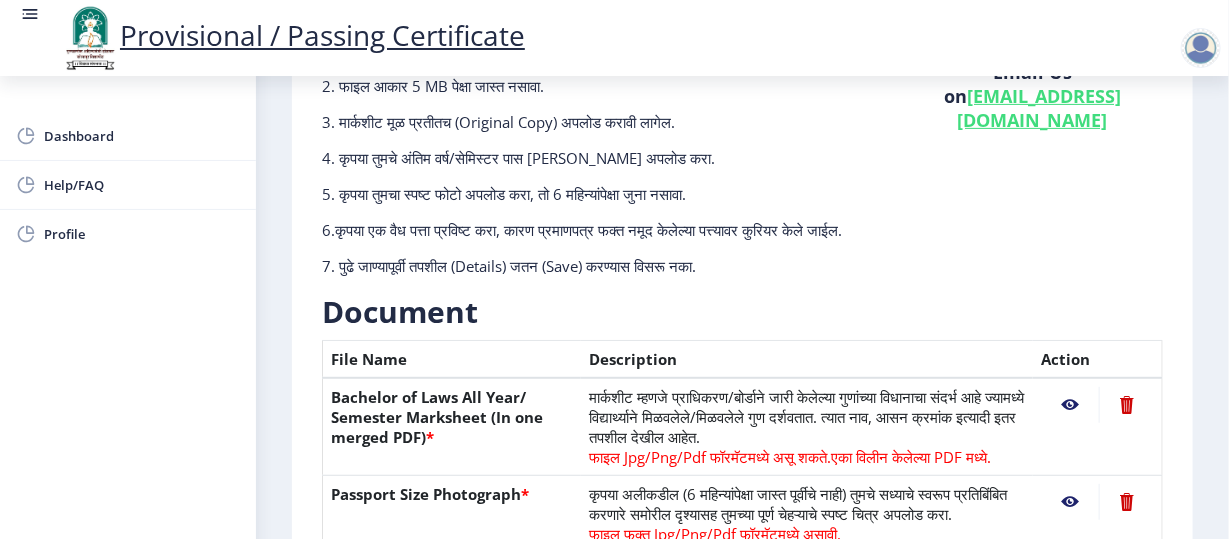 scroll, scrollTop: 204, scrollLeft: 0, axis: vertical 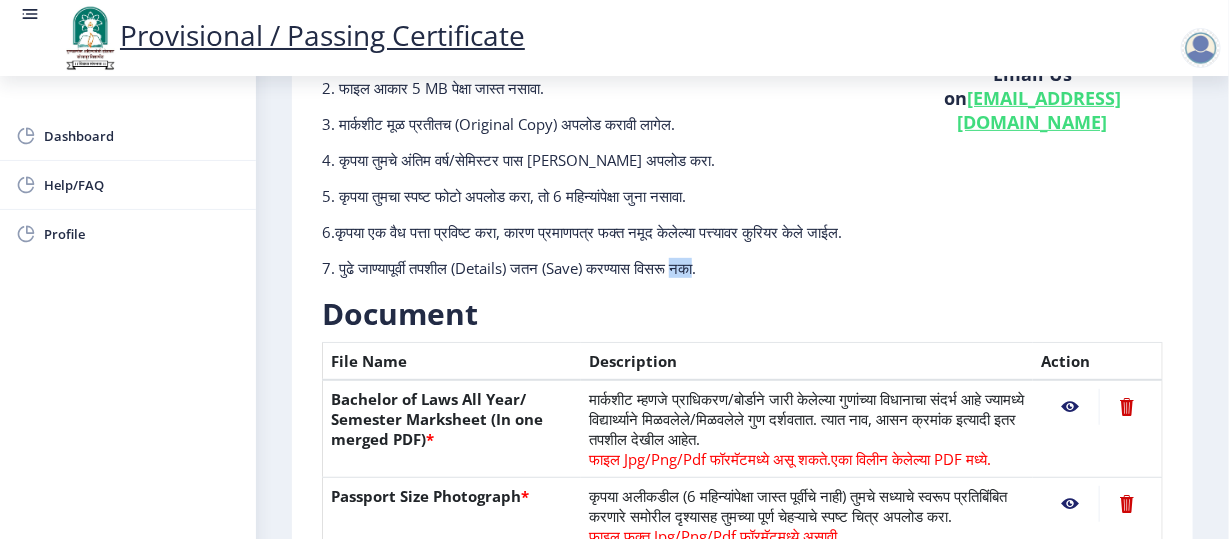 click on "सूचना 1. कागदपत्रे फक्त jpg/jpeg/png किंवा pdf फॉरमॅटमध्ये अपलोड करा.  2. फाइल आकार 5 MB पेक्षा जास्त नसावा.  3. मार्कशीट मूळ प्रतीतच (Original Copy) अपलोड करावी लागेल.  4. कृपया तुमचे अंतिम वर्ष/सेमिस्टर पास [PERSON_NAME] अपलोड करा.  5. कृपया तुमचा स्पष्ट फोटो अपलोड करा, तो 6 महिन्यांपेक्षा जुना नसावा. 6.कृपया एक वैध पत्ता प्रविष्ट करा, कारण प्रमाणपत्र फक्त नमूद केलेल्या पत्त्यावर कुरियर केले जाईल." 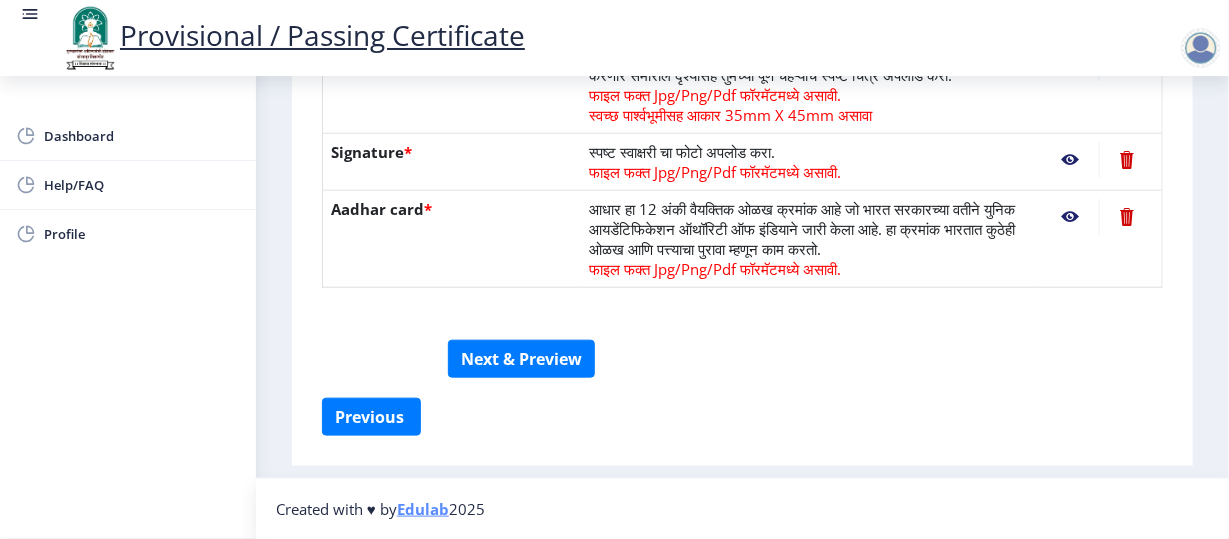 scroll, scrollTop: 680, scrollLeft: 0, axis: vertical 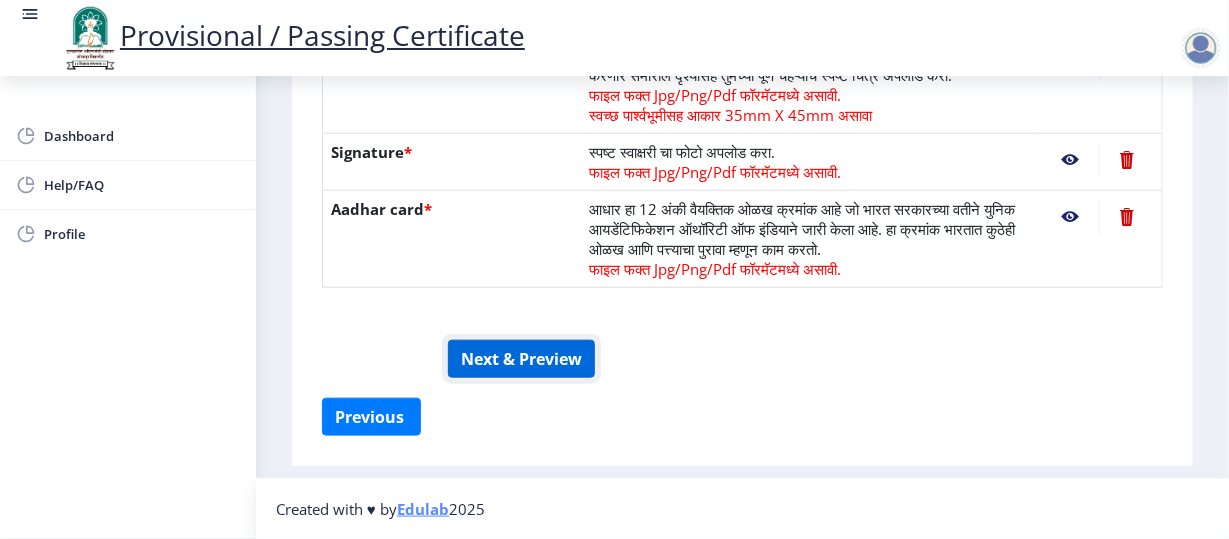 click on "Next & Preview" 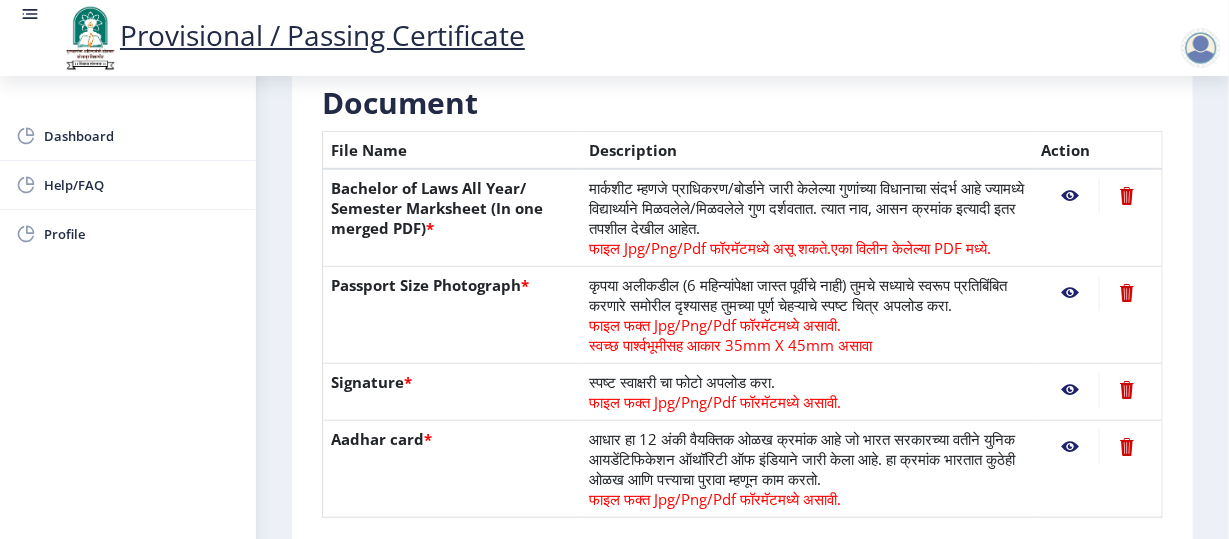 scroll, scrollTop: 0, scrollLeft: 0, axis: both 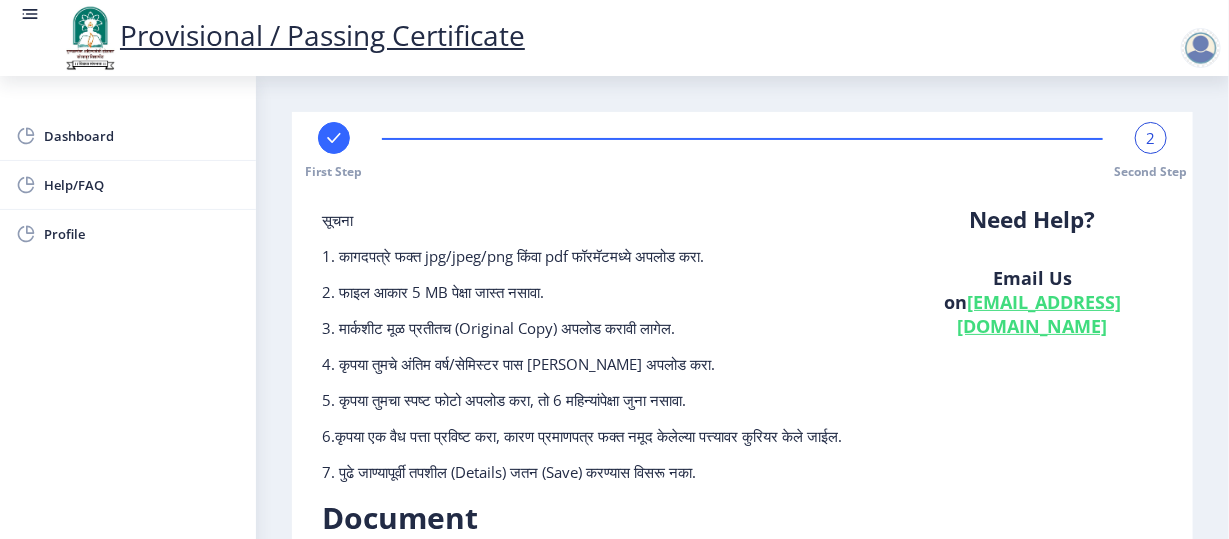 click 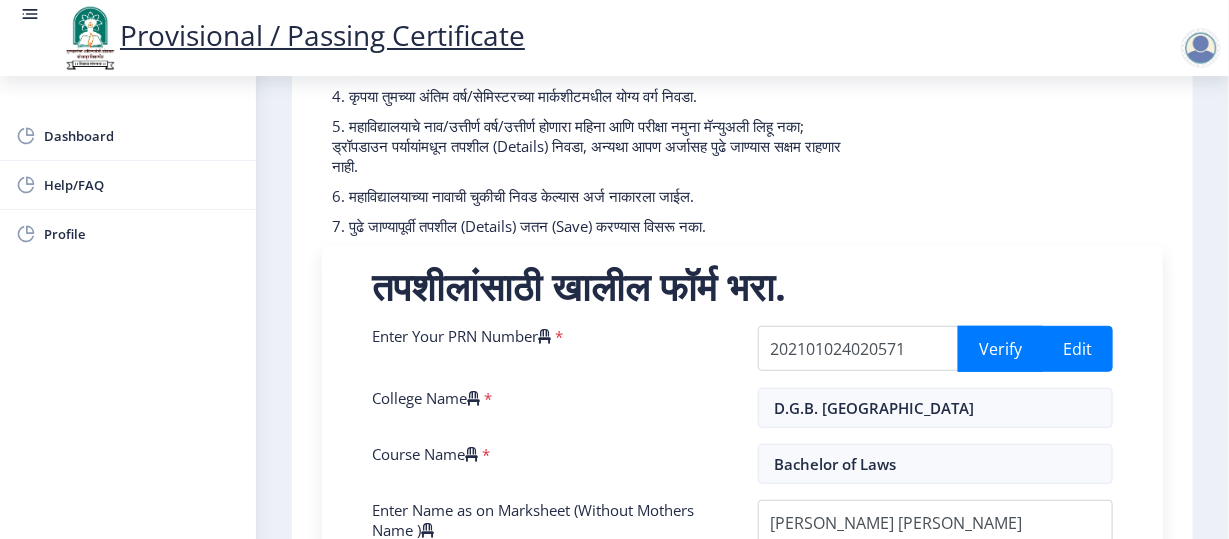 scroll, scrollTop: 263, scrollLeft: 0, axis: vertical 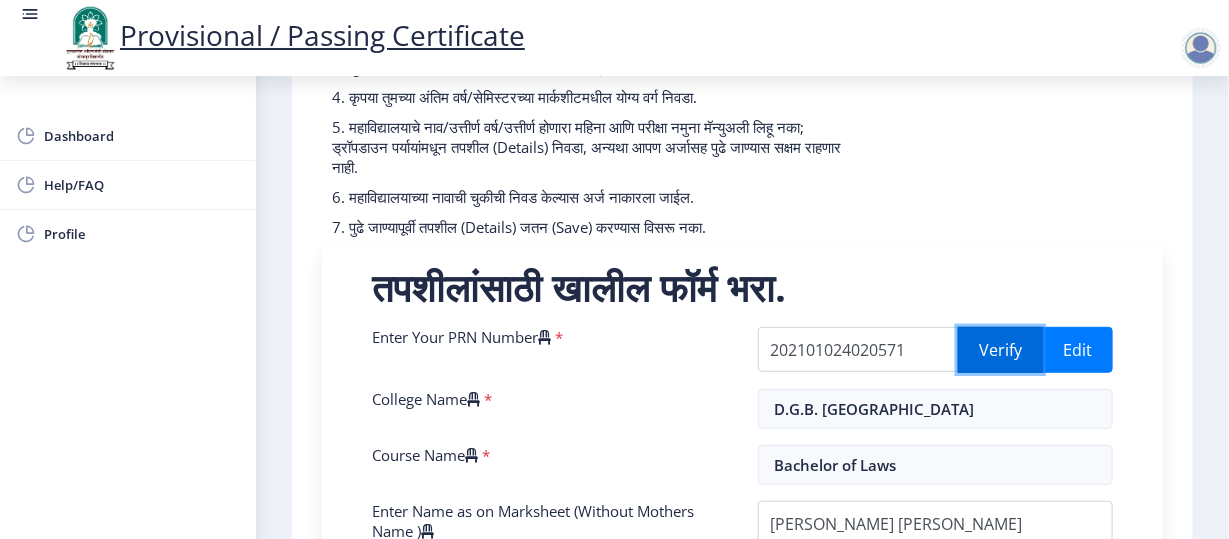 click on "Verify" at bounding box center (1000, 350) 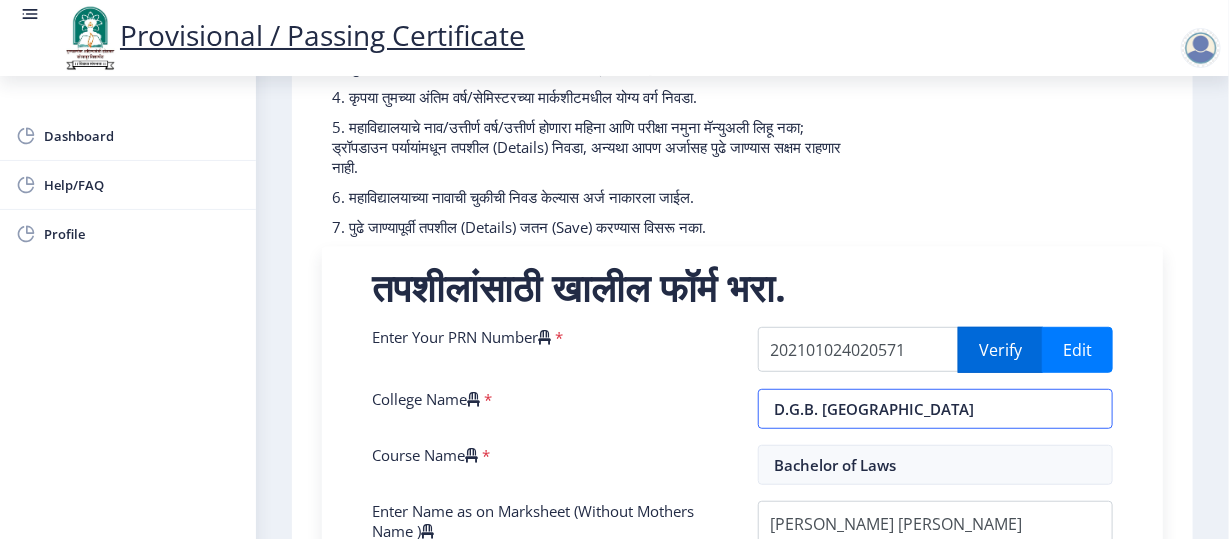 select on "FIRST CLASS" 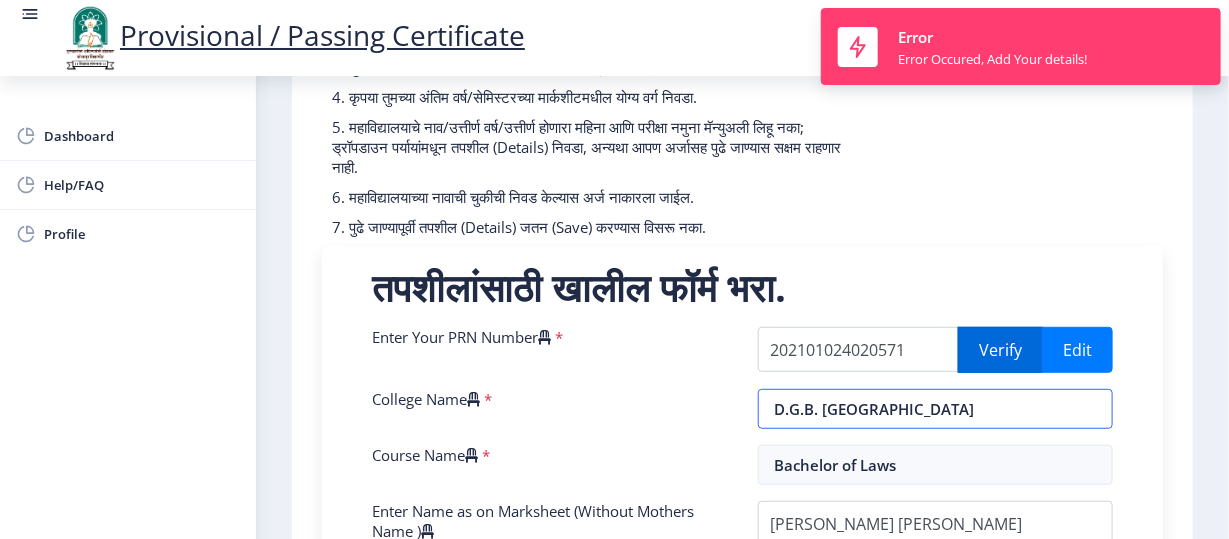 select on "FIRST CLASS" 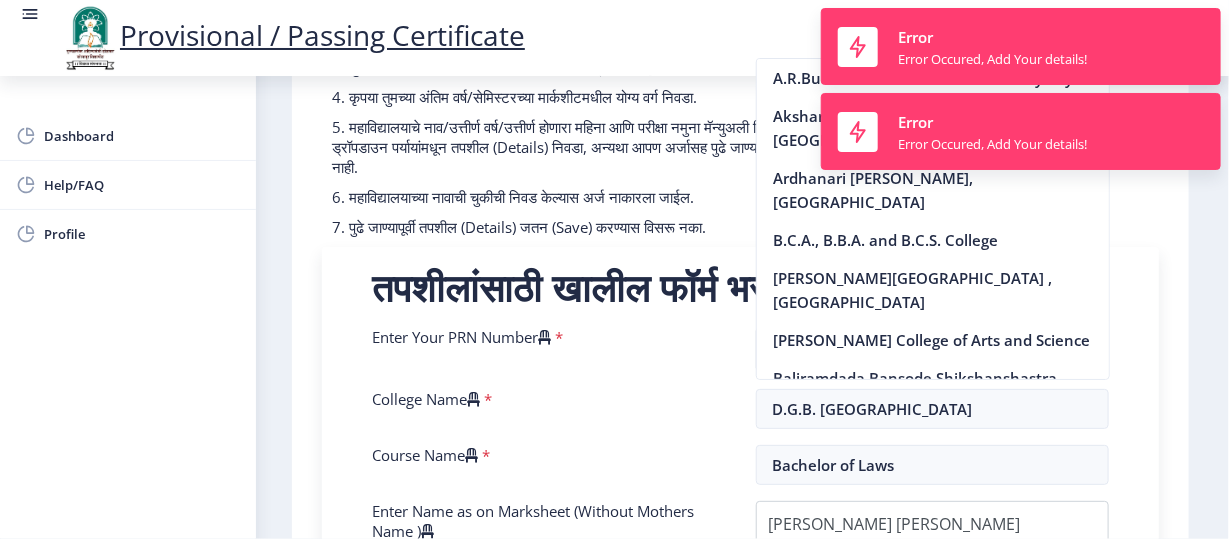 click on "5. महाविद्यालयाचे नाव/उत्तीर्ण वर्ष/उत्तीर्ण होणारा महिना आणि परीक्षा नमुना मॅन्युअली लिहू नका; ड्रॉपडाउन पर्यायांमधून तपशील (Details) निवडा, अन्यथा आपण अर्जासह पुढे जाण्यास सक्षम राहणार नाही." 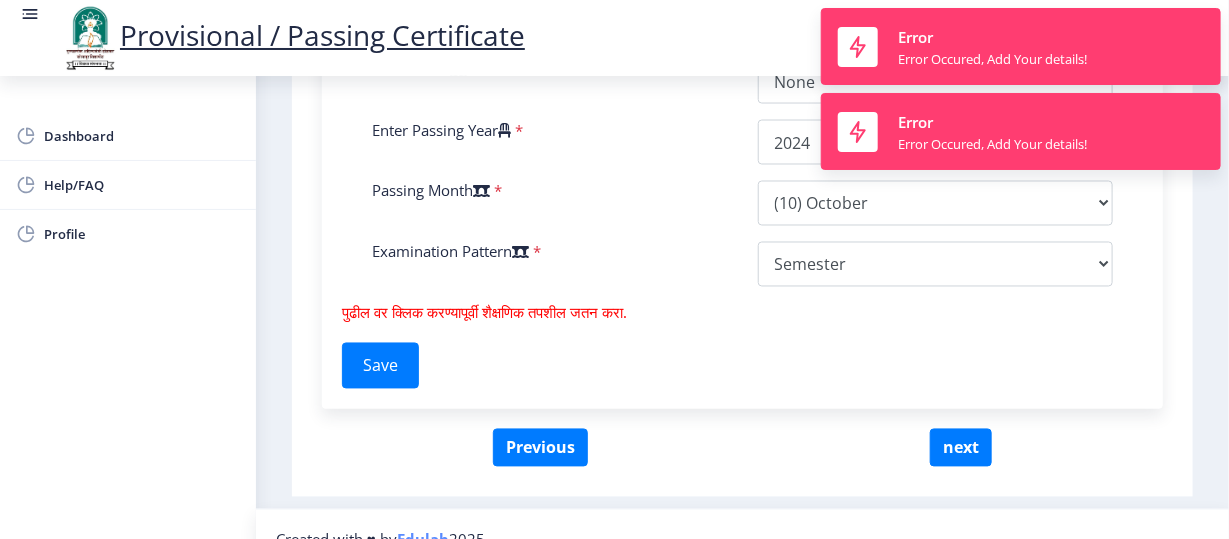 scroll, scrollTop: 1227, scrollLeft: 0, axis: vertical 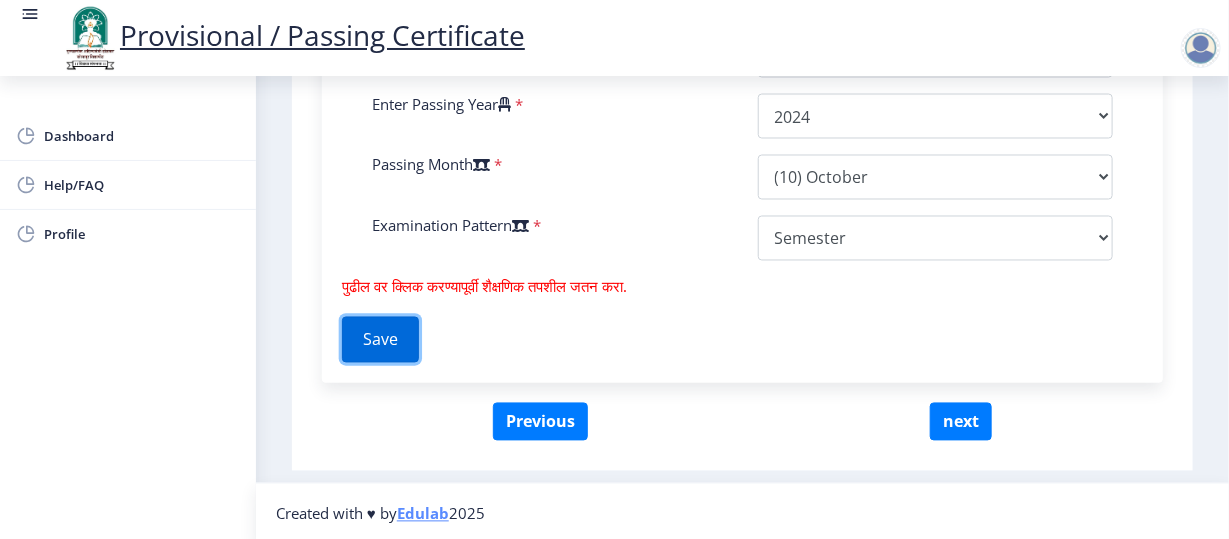click on "Save" at bounding box center [380, 340] 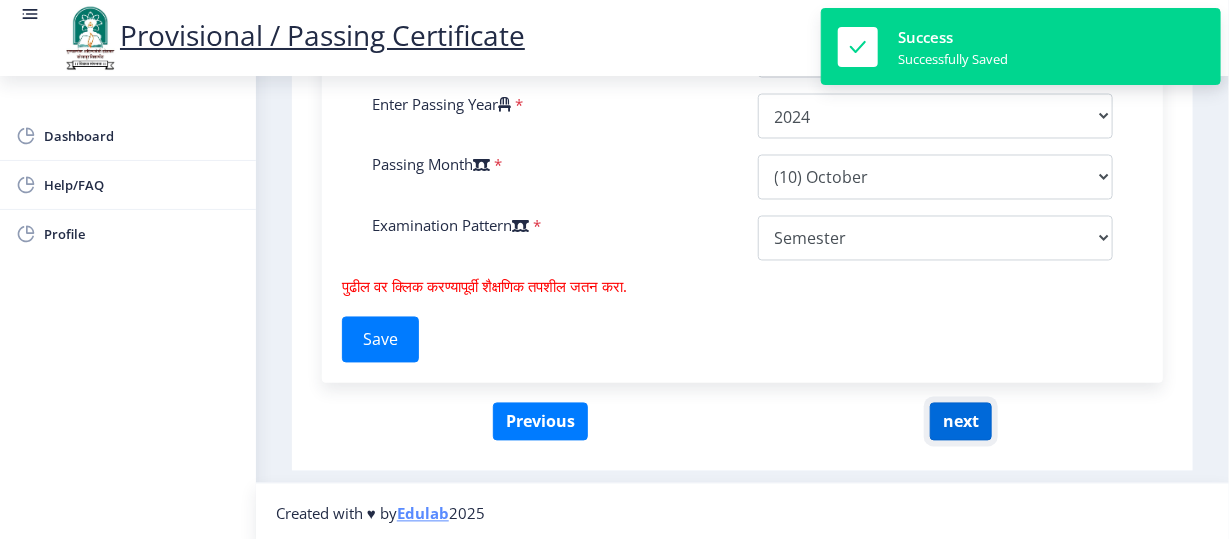 click on "next" 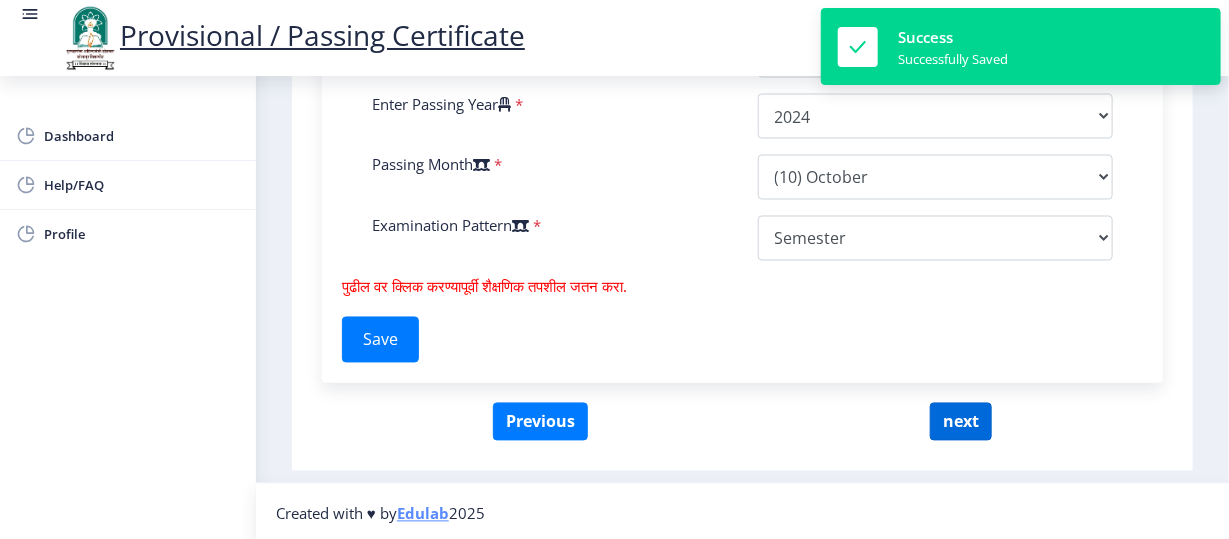 select 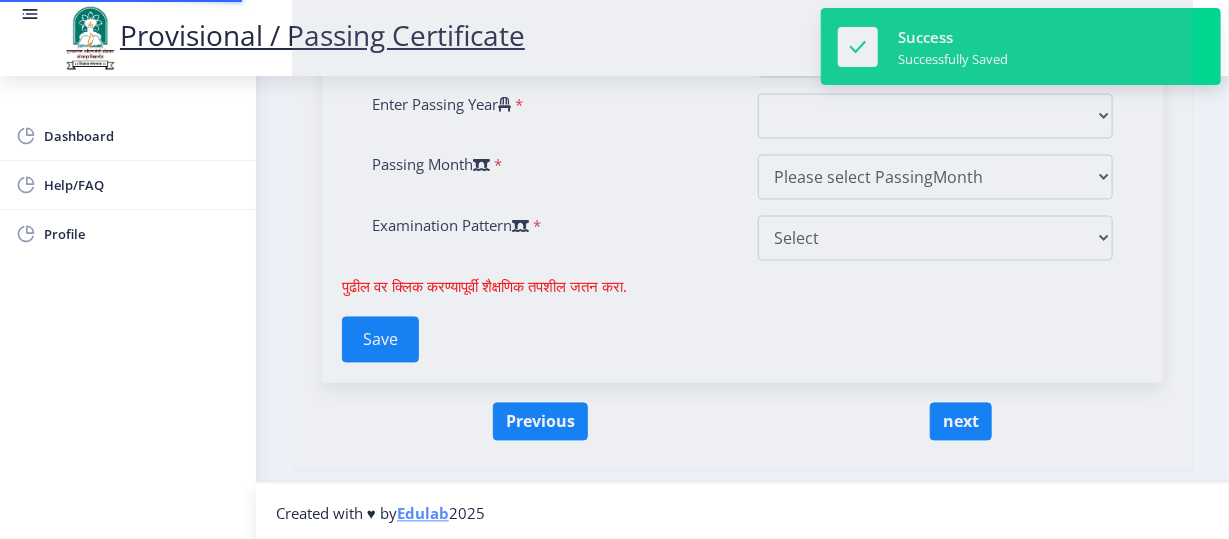 scroll, scrollTop: 0, scrollLeft: 0, axis: both 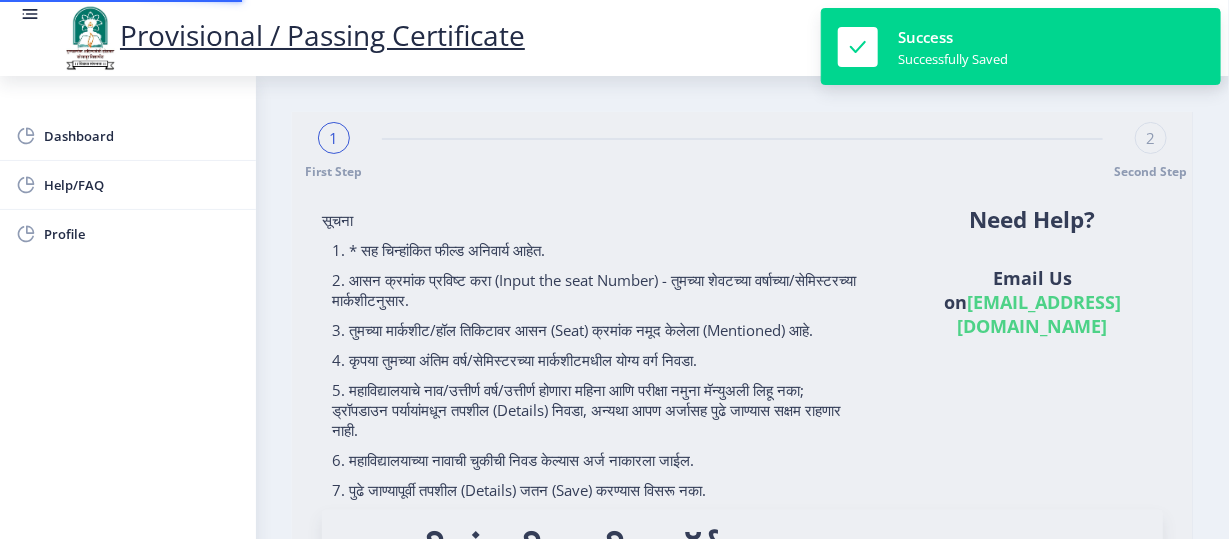 type on "202101024020571" 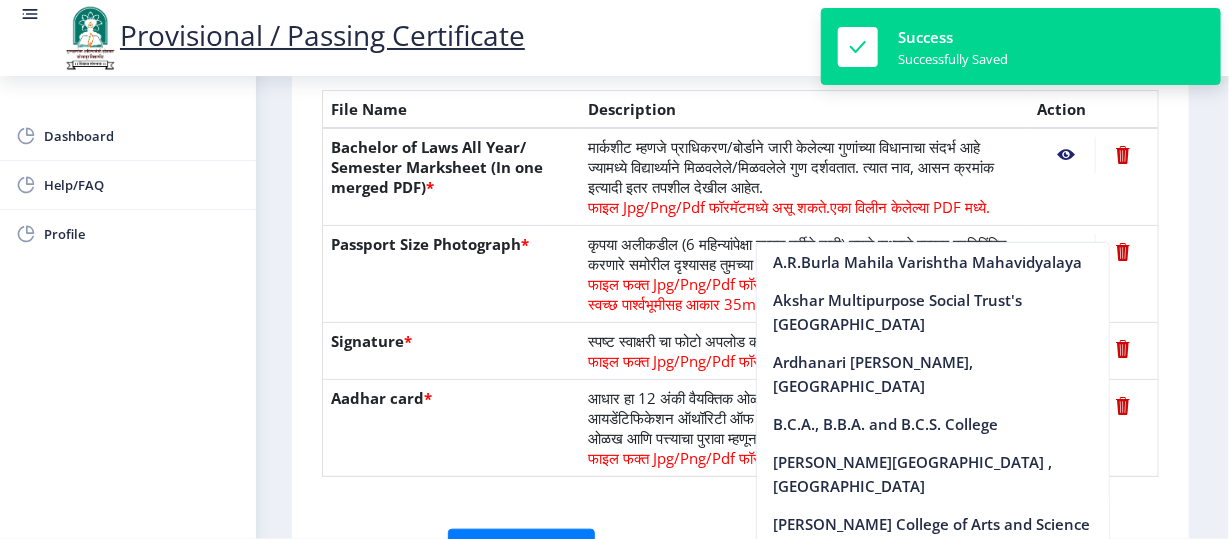 click on "मार्कशीट म्हणजे प्राधिकरण/बोर्डाने जारी केलेल्या गुणांच्या विधानाचा संदर्भ आहे ज्यामध्ये विद्यार्थ्याने मिळवलेले/मिळवलेले गुण दर्शवतात. त्यात नाव, आसन क्रमांक इत्यादी इतर तपशील देखील आहेत.  फाइल Jpg/Png/Pdf फॉरमॅटमध्ये असू शकते.  एका विलीन केलेल्या PDF मध्ये." 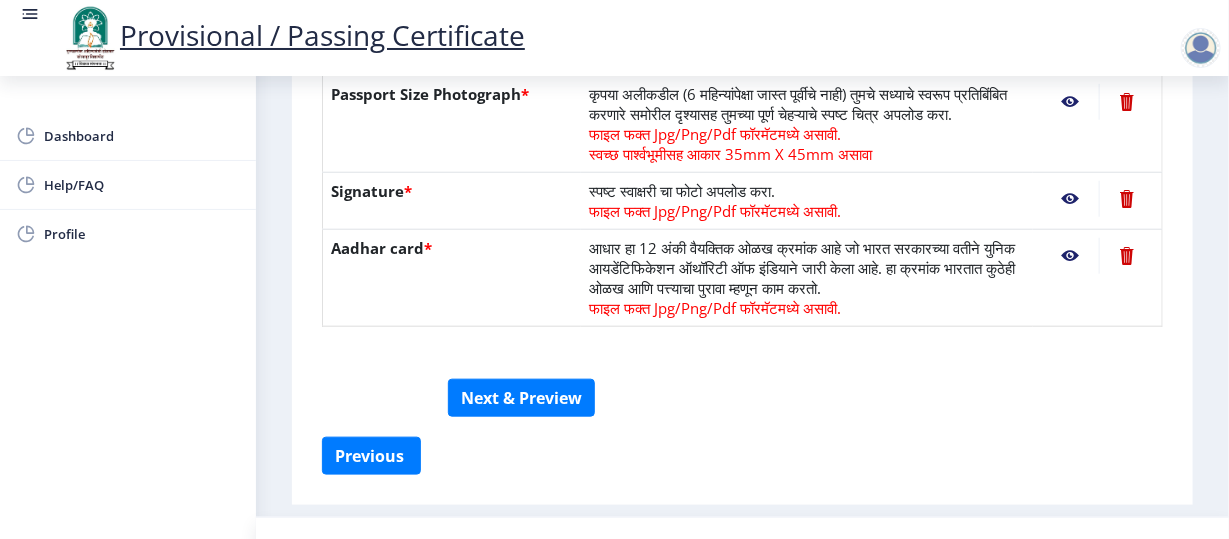 scroll, scrollTop: 680, scrollLeft: 0, axis: vertical 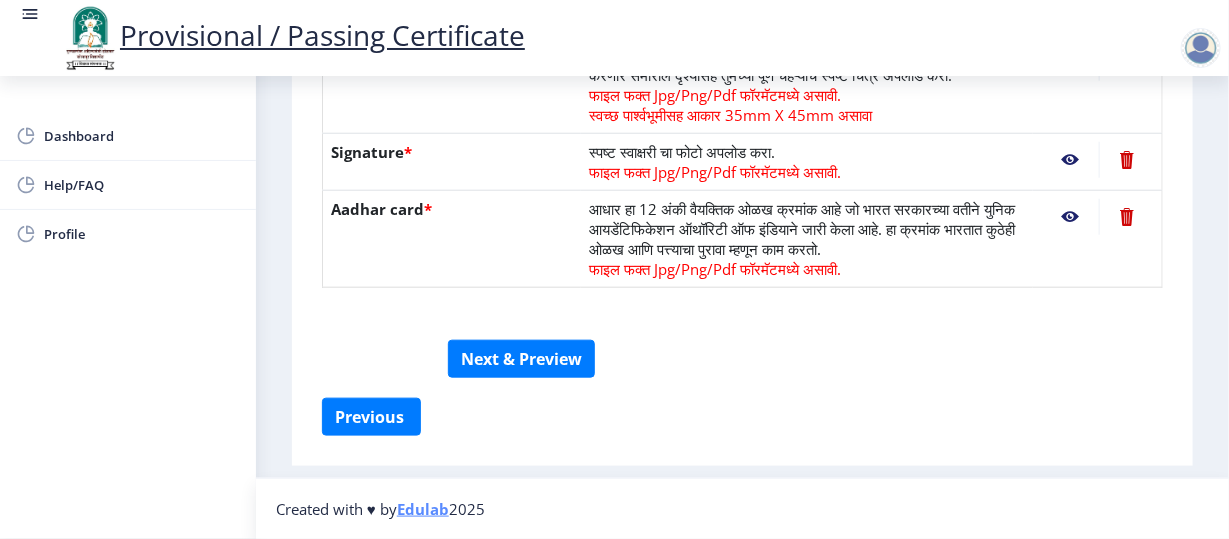 click on "File Name Description Action Bachelor of Laws All Year/ Semester Marksheet (In one merged PDF)  * मार्कशीट म्हणजे प्राधिकरण/बोर्डाने जारी केलेल्या गुणांच्या विधानाचा संदर्भ आहे ज्यामध्ये विद्यार्थ्याने मिळवलेले/मिळवलेले गुण दर्शवतात. त्यात नाव, आसन क्रमांक इत्यादी इतर तपशील देखील आहेत.  फाइल Jpg/Png/Pdf फॉरमॅटमध्ये असू शकते.  एका विलीन केलेल्या PDF मध्ये.  Passport Size Photograph  * फाइल फक्त Jpg/Png/Pdf फॉरमॅटमध्ये असावी.  स्वच्छ पार्श्वभूमीसह आकार 35mm X 45mm असावा  Signature * Aadhar card  *" 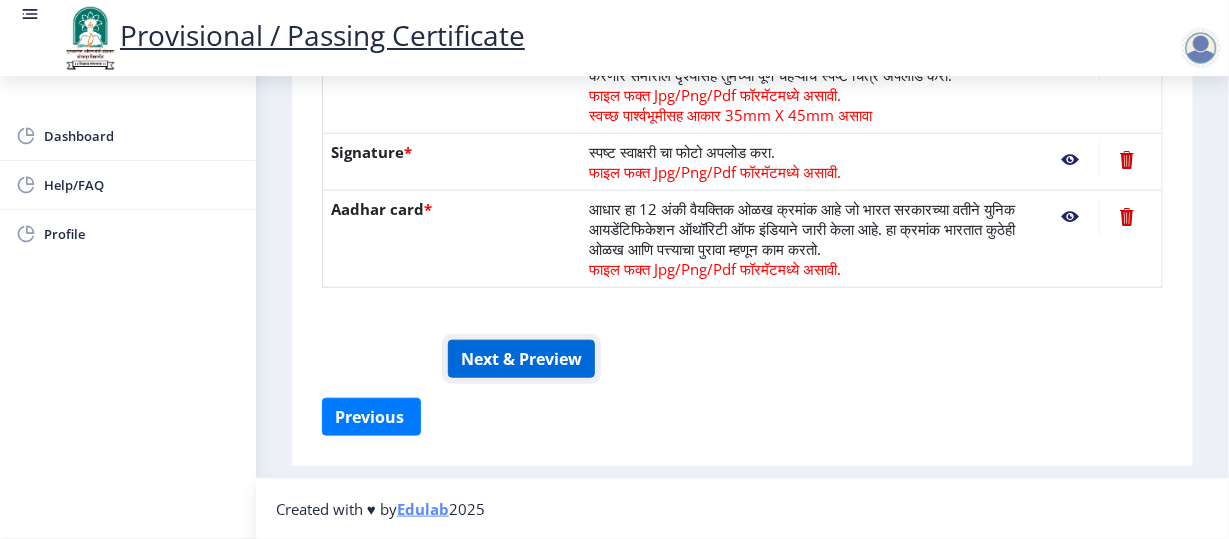 click on "Next & Preview" 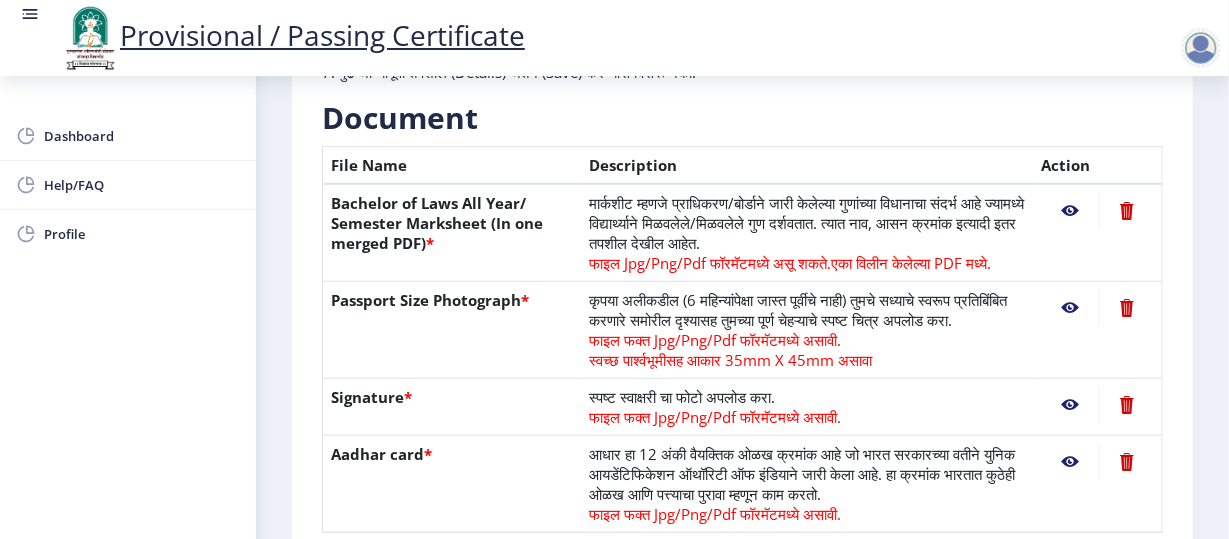 scroll, scrollTop: 0, scrollLeft: 0, axis: both 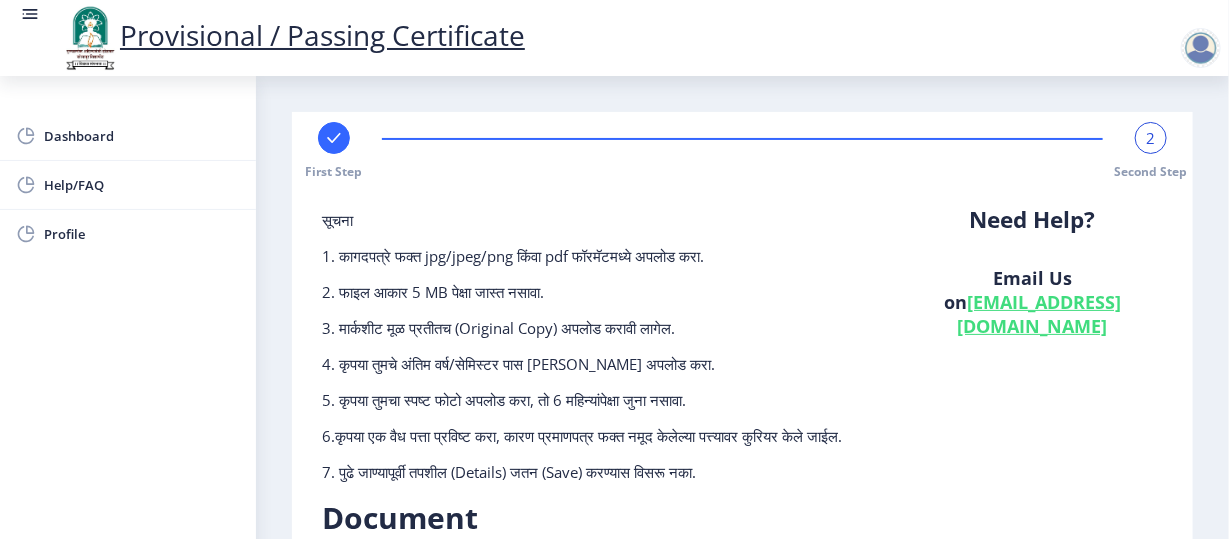 click 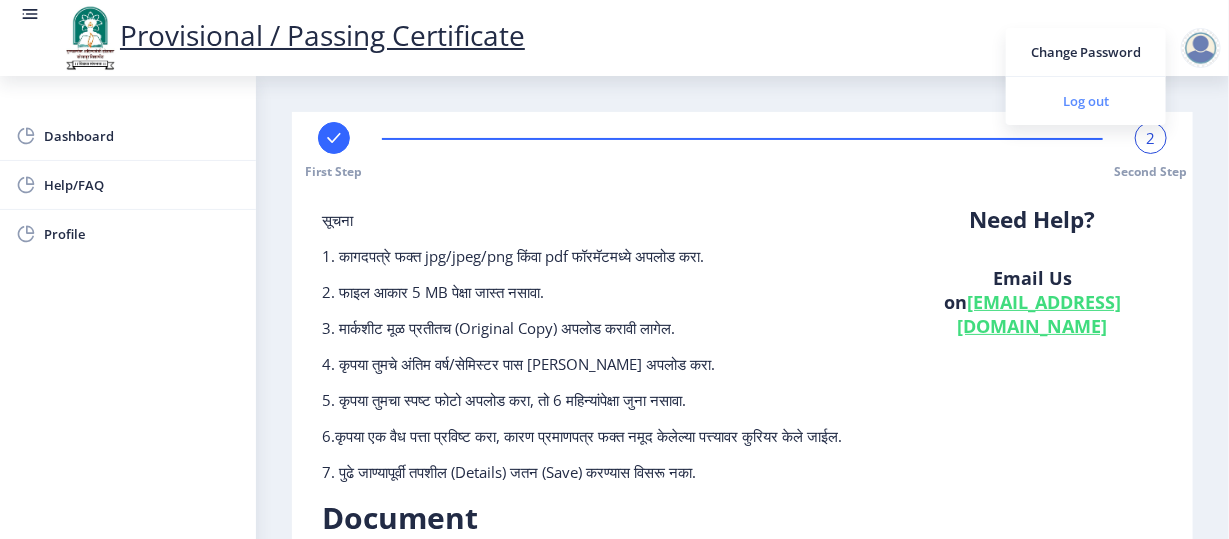 click on "Log out" at bounding box center (1086, 101) 